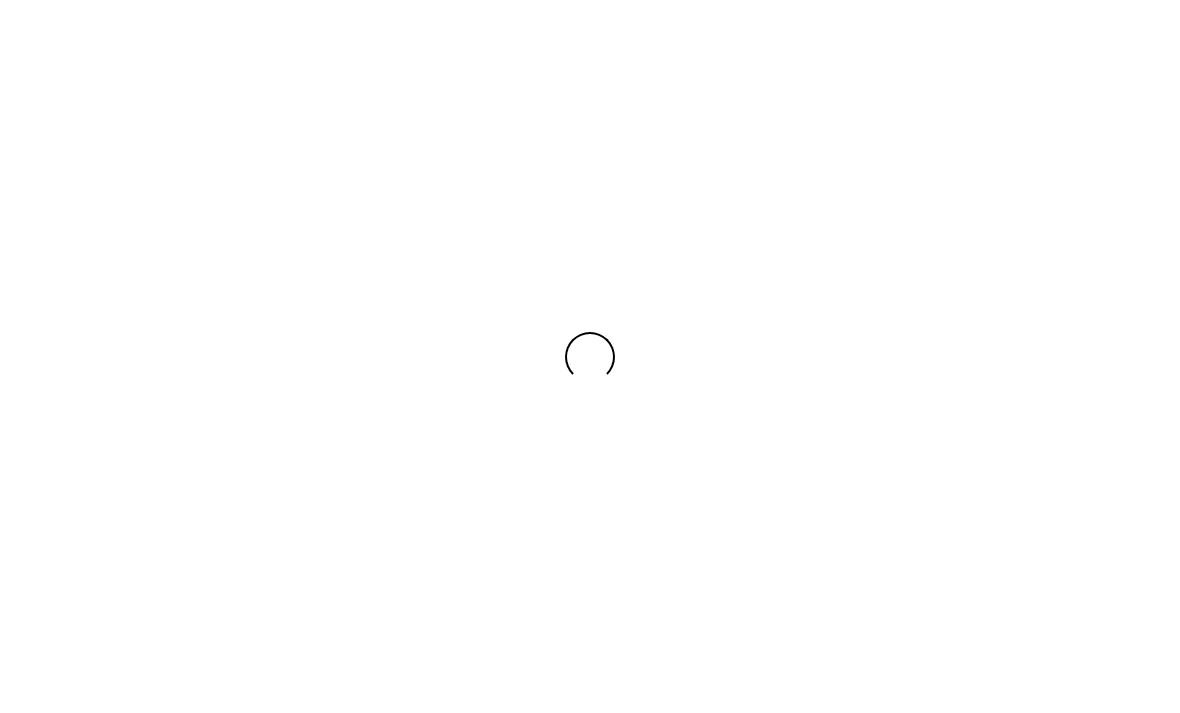 scroll, scrollTop: 0, scrollLeft: 0, axis: both 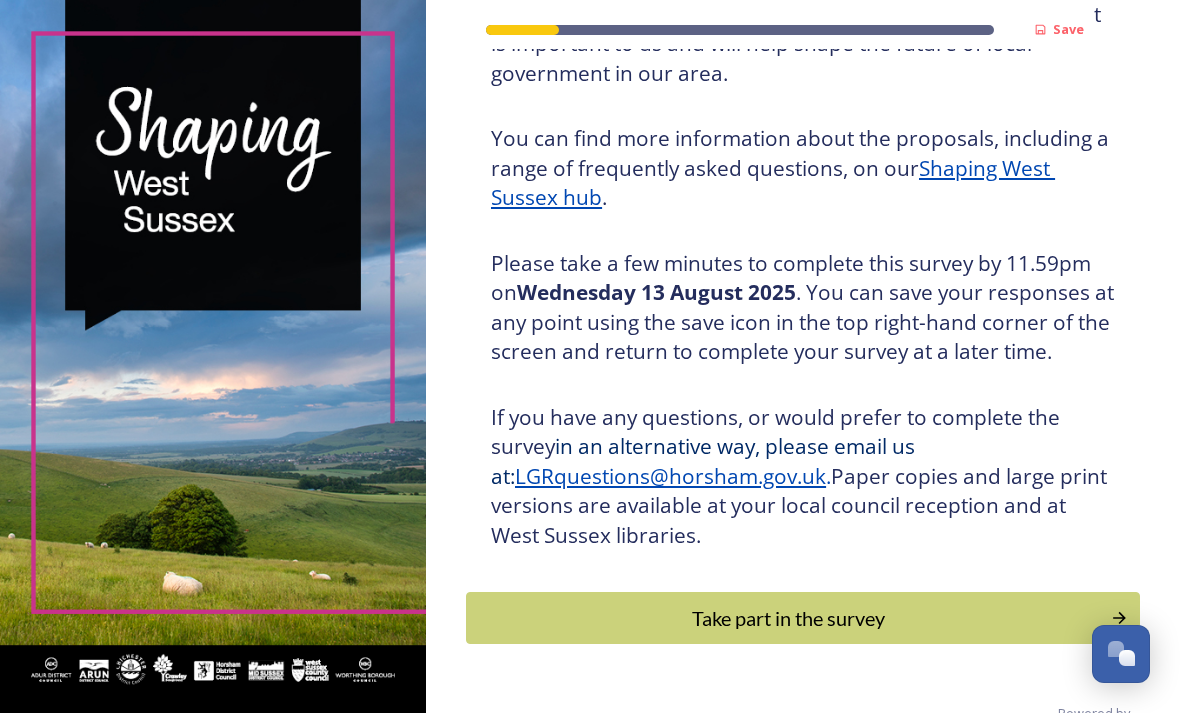 click on "Shaping West Sussex hub" at bounding box center (773, 183) 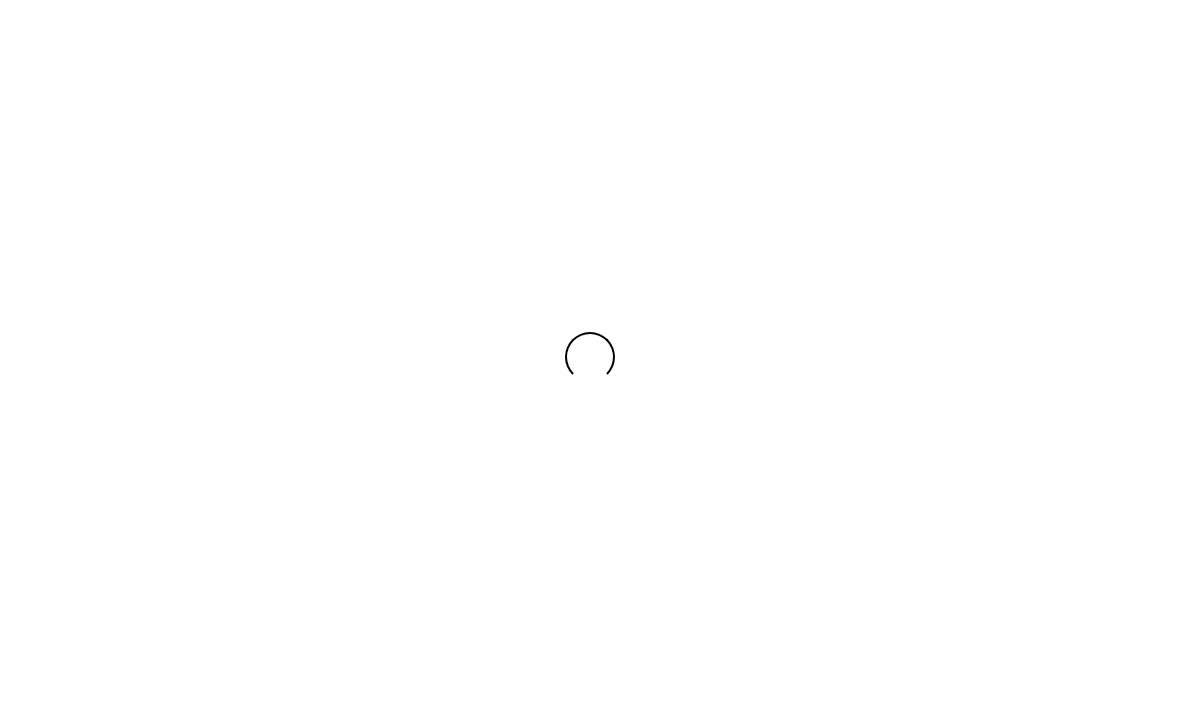 scroll, scrollTop: 0, scrollLeft: 0, axis: both 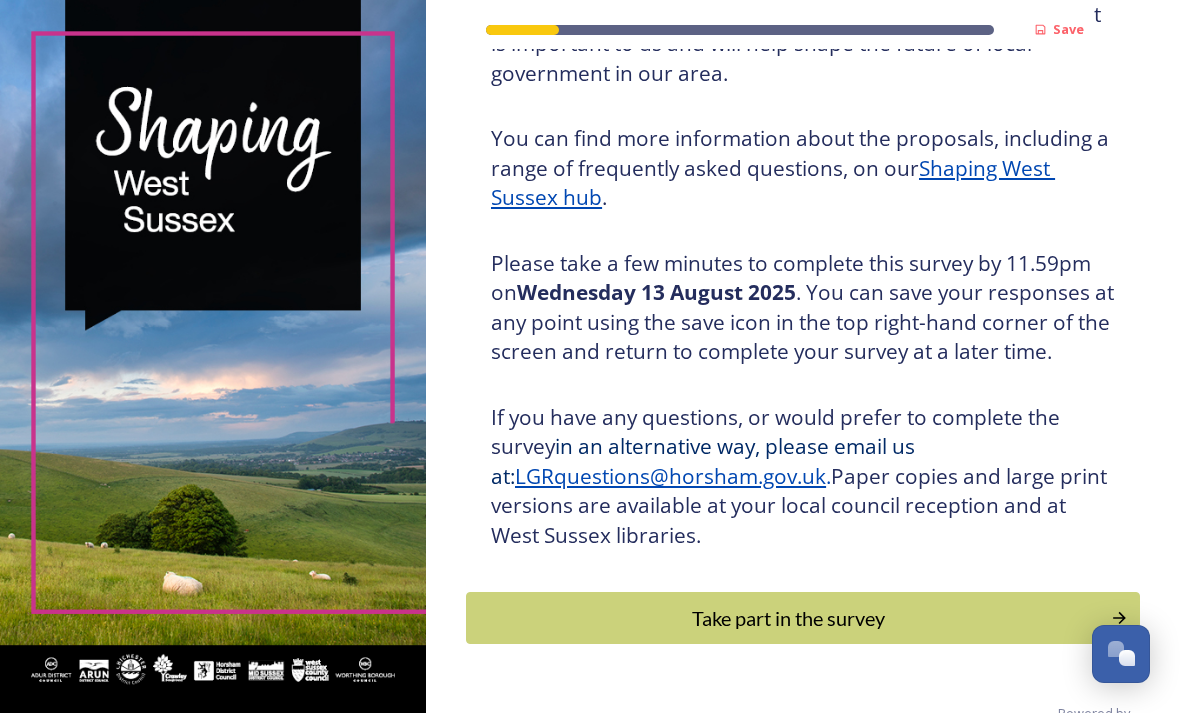 click on "Take part in the survey" at bounding box center [788, 618] 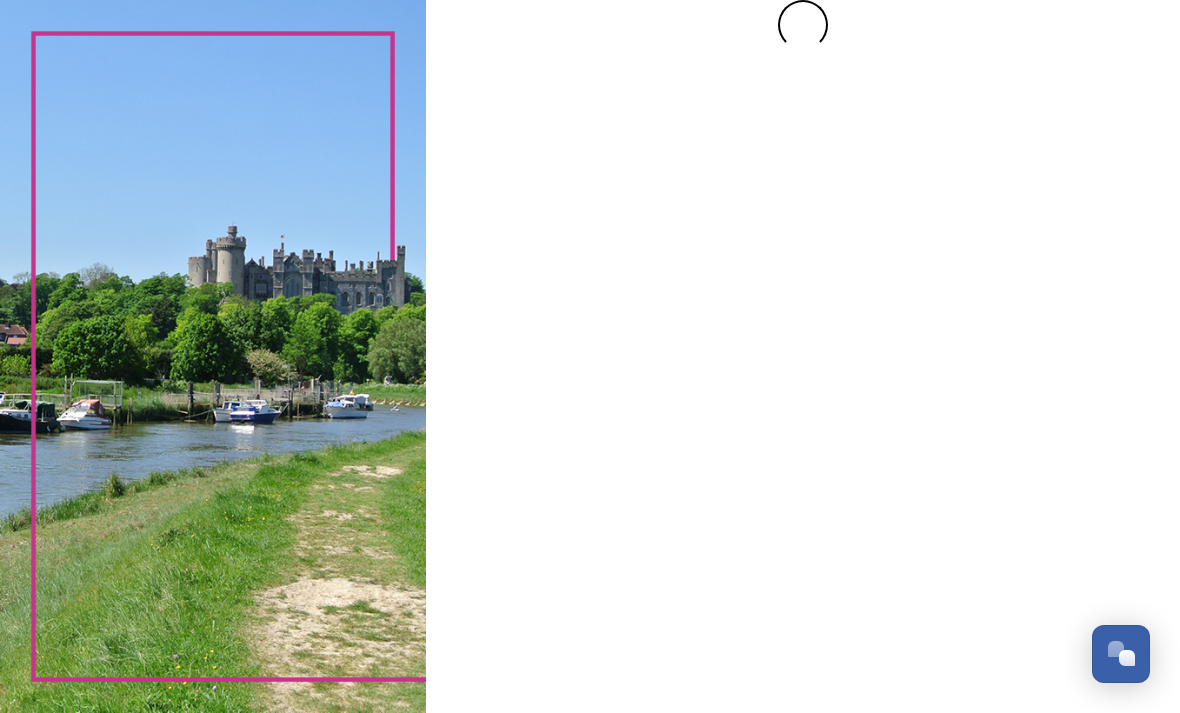 scroll, scrollTop: 0, scrollLeft: 0, axis: both 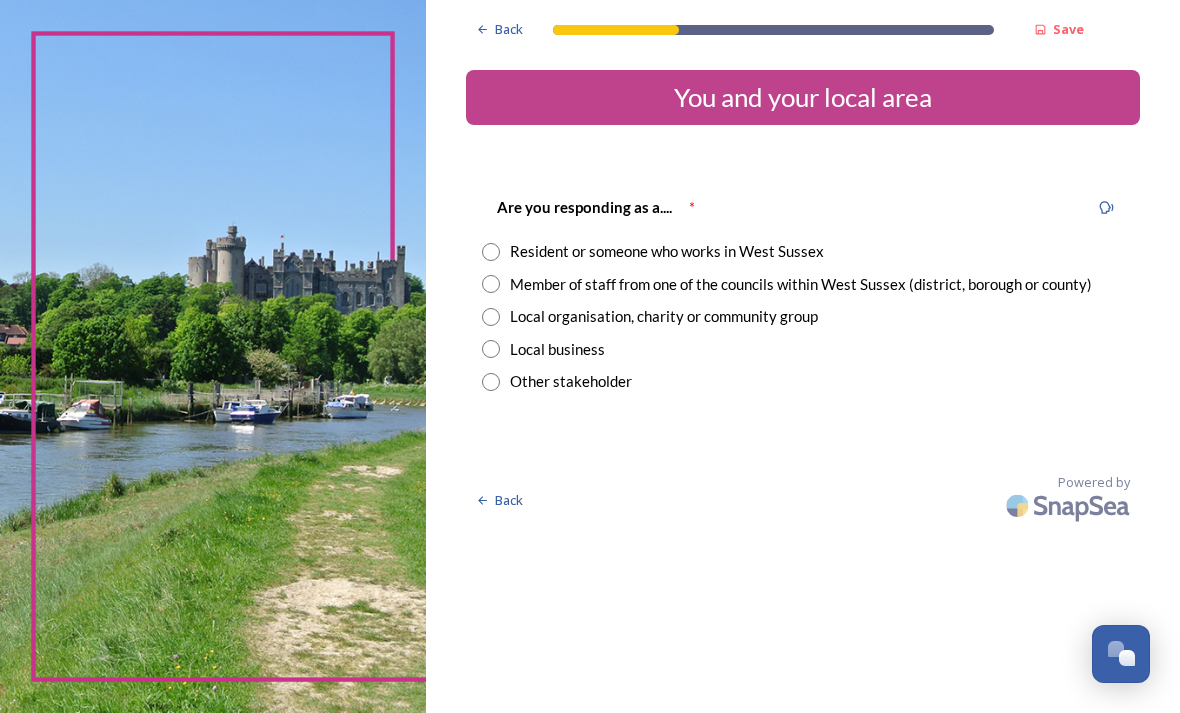 click at bounding box center (491, 252) 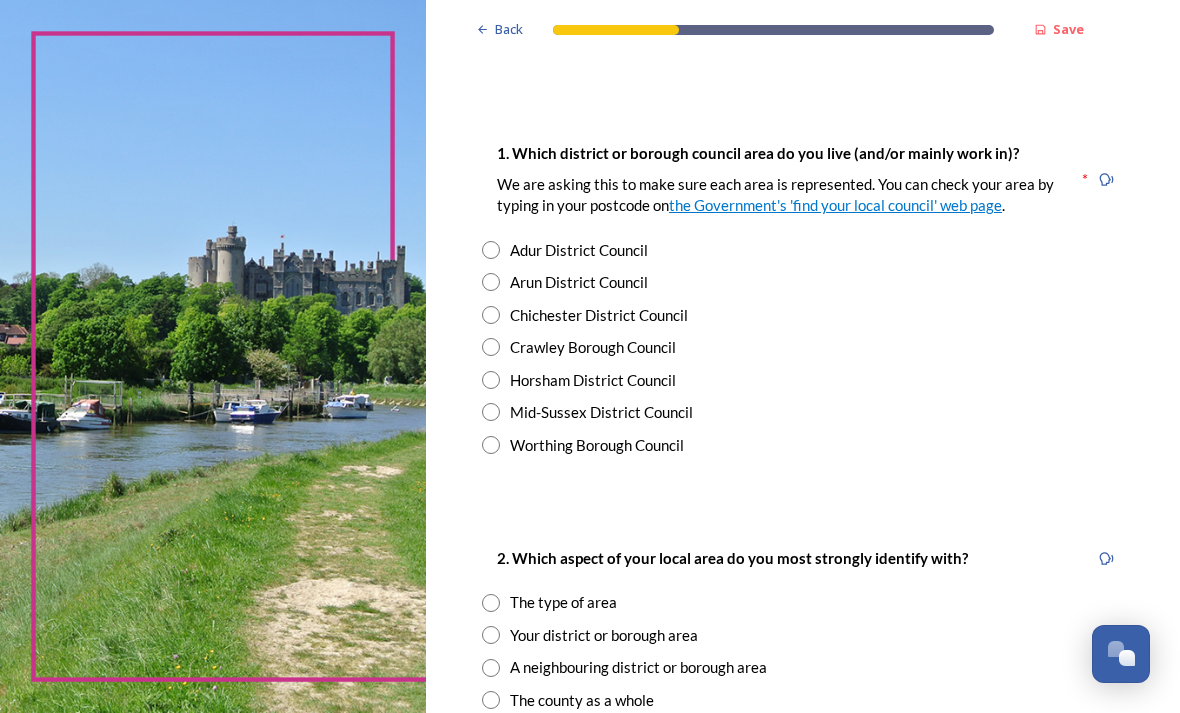 scroll, scrollTop: 343, scrollLeft: 0, axis: vertical 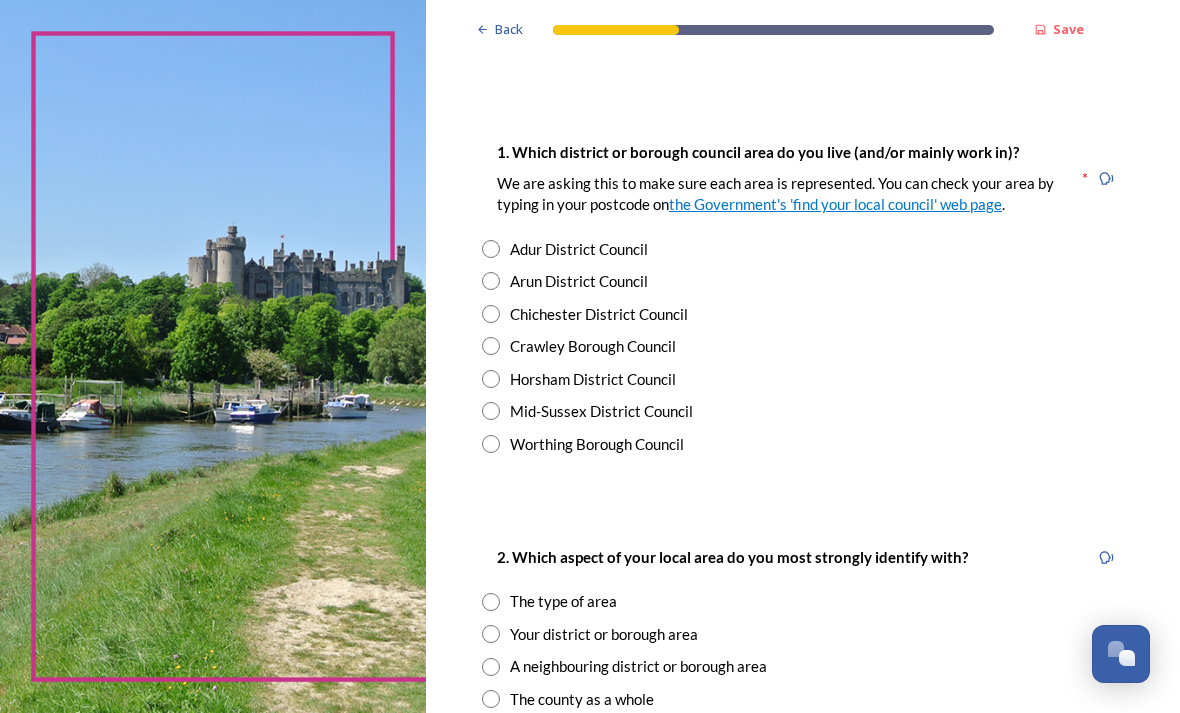 click at bounding box center (491, 379) 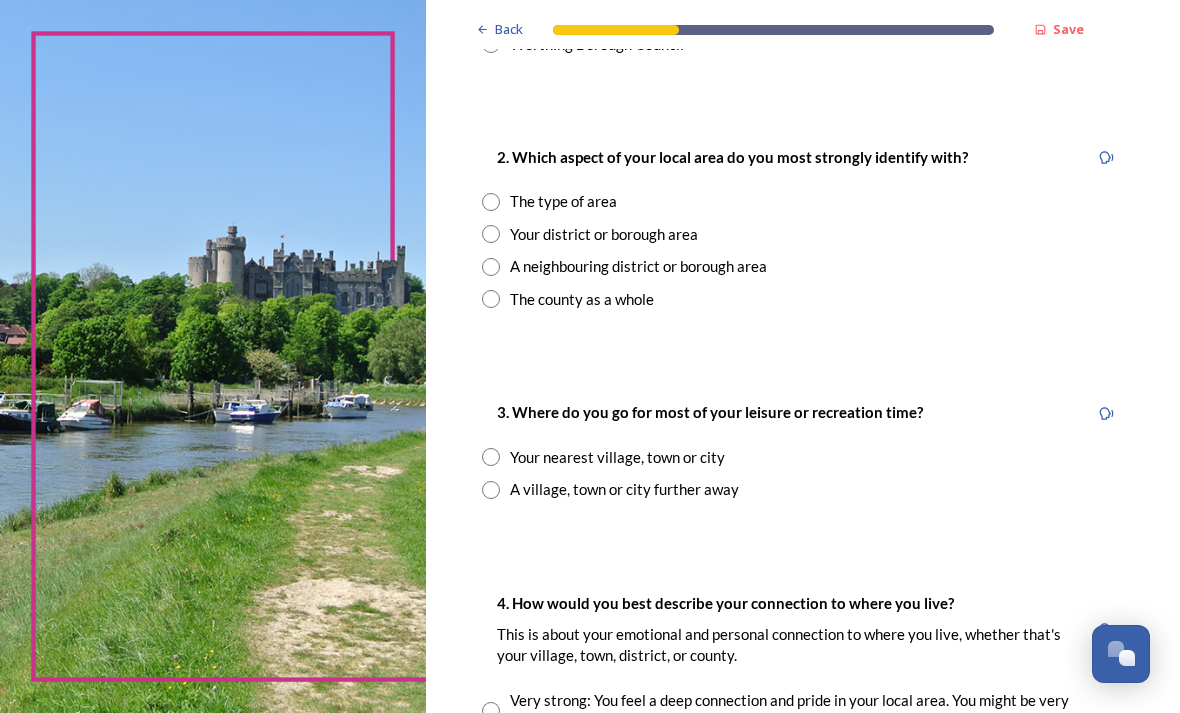 scroll, scrollTop: 744, scrollLeft: 0, axis: vertical 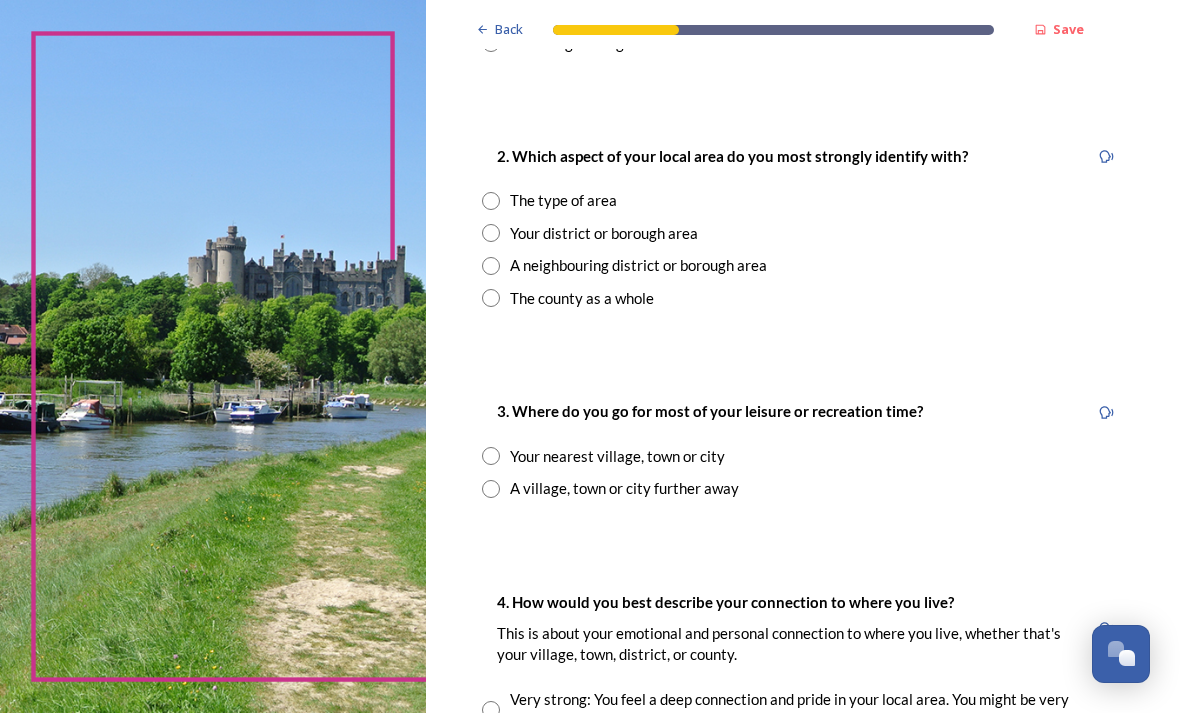click on "Your district or borough area" at bounding box center (803, 233) 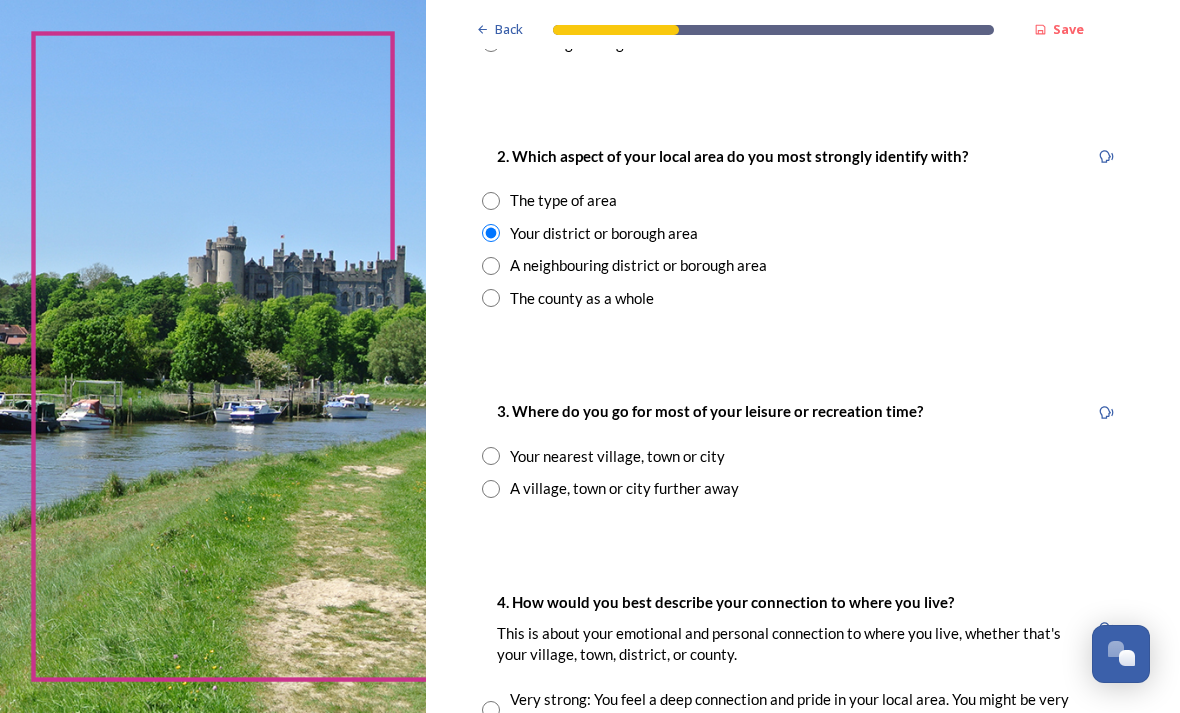 click on "Your nearest village, town or city" at bounding box center (803, 456) 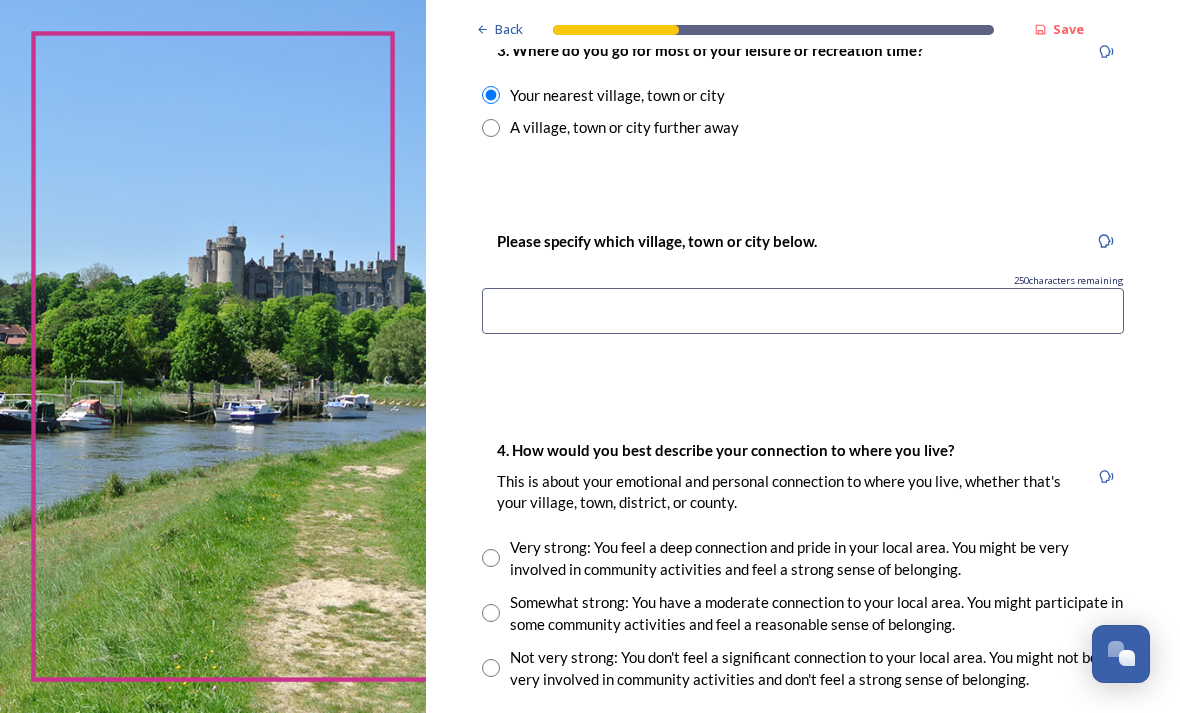 scroll, scrollTop: 1106, scrollLeft: 0, axis: vertical 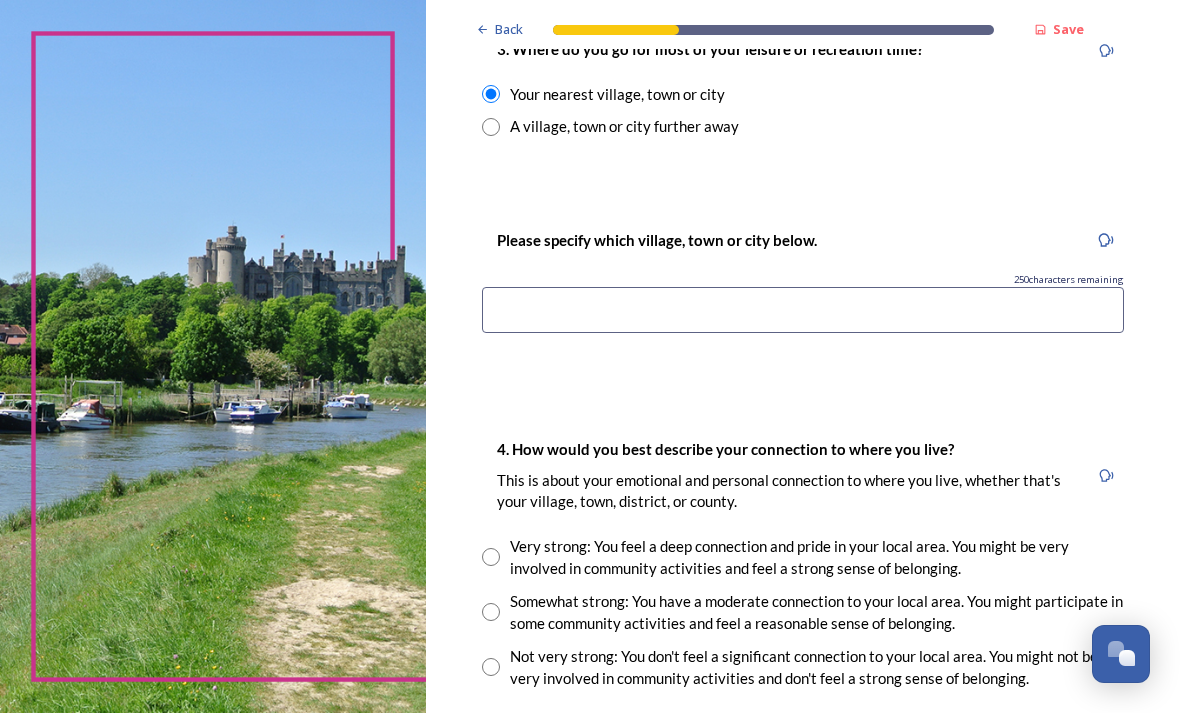 click at bounding box center [803, 310] 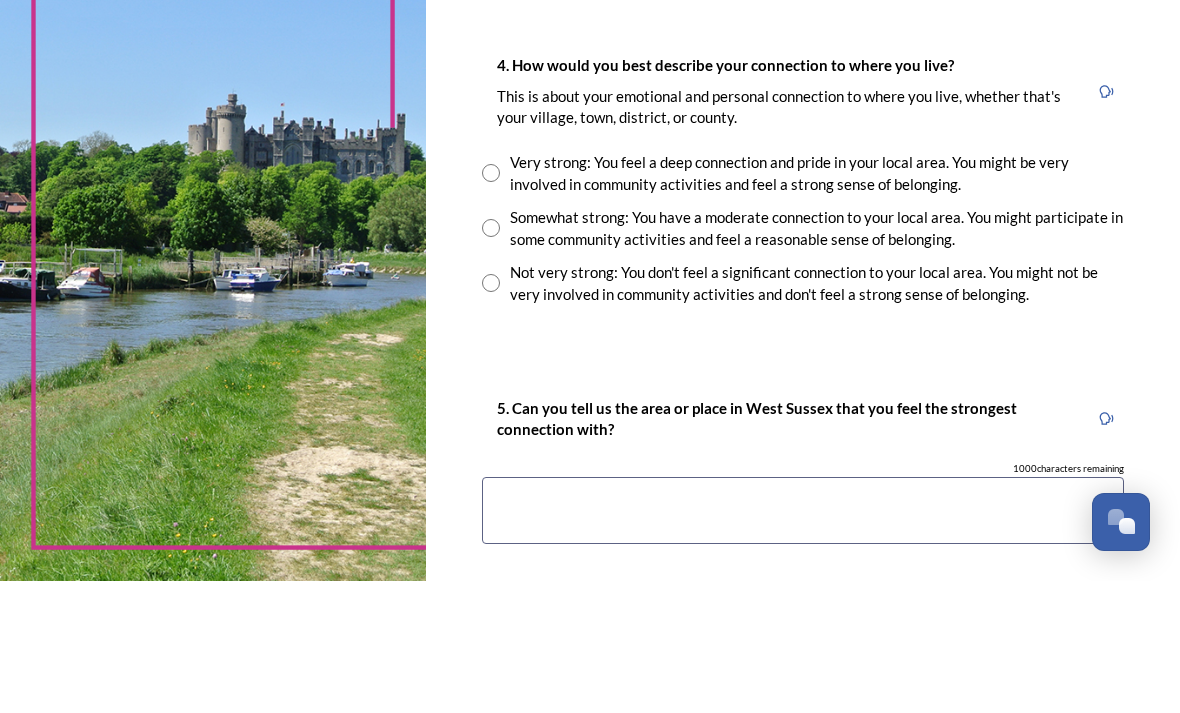scroll, scrollTop: 1363, scrollLeft: 0, axis: vertical 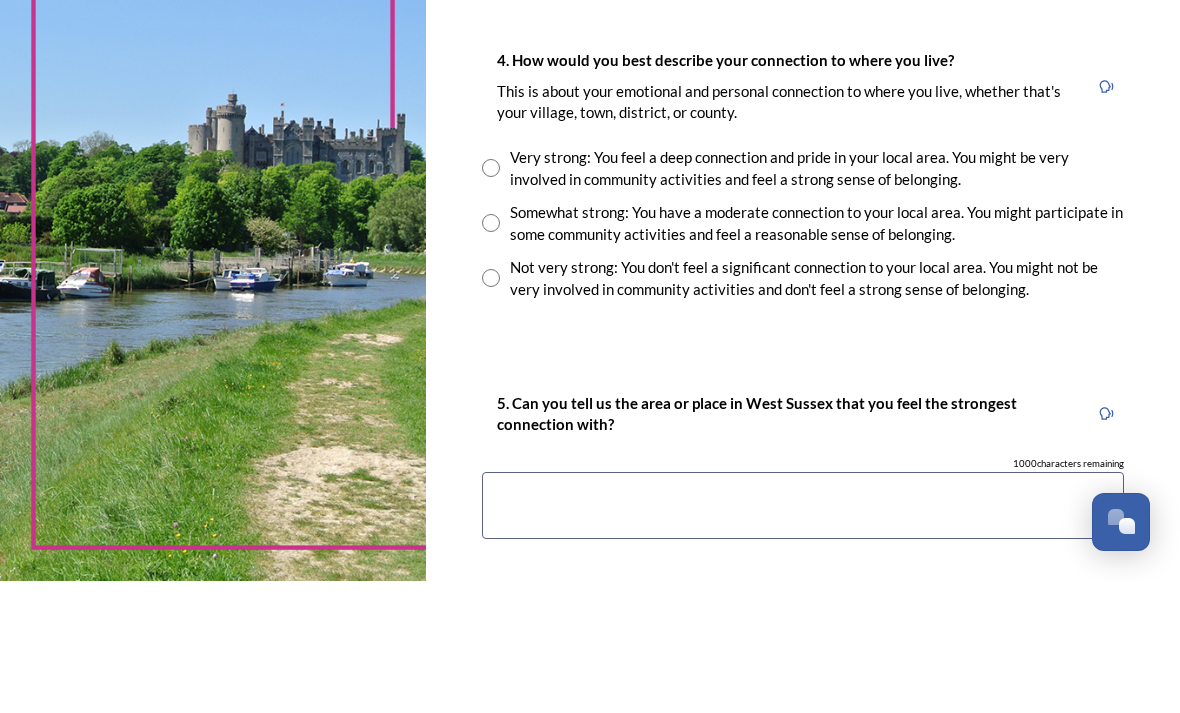 type on "Horsham" 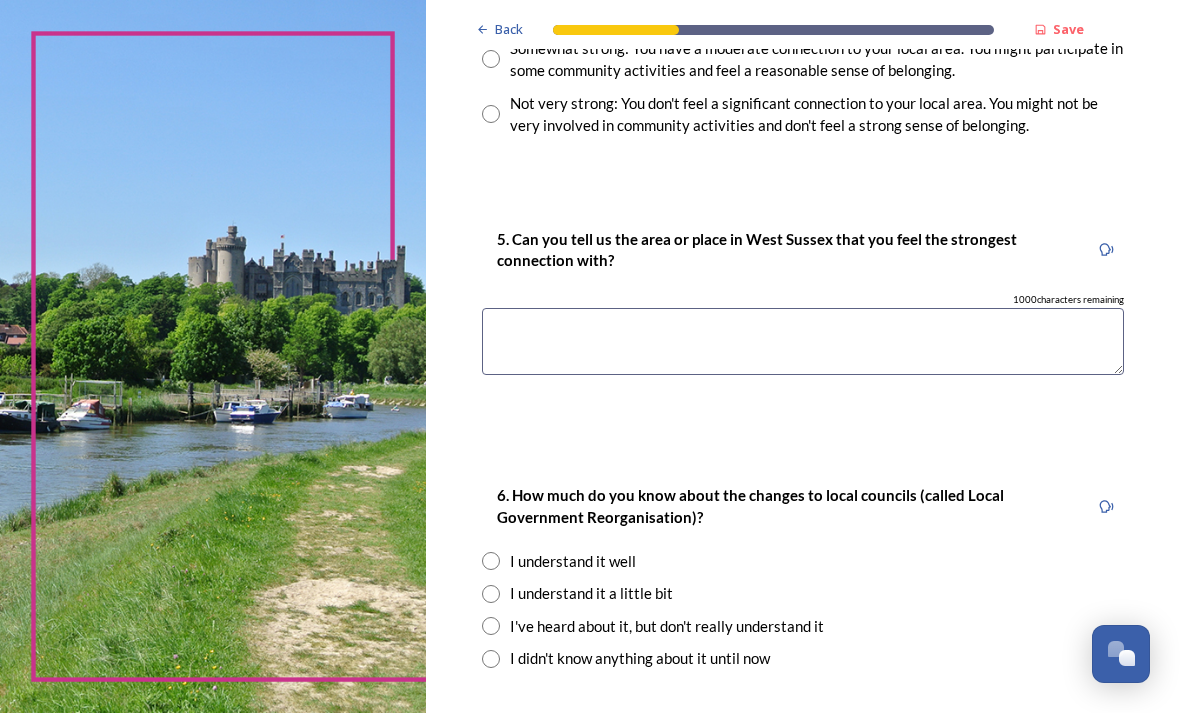scroll, scrollTop: 1659, scrollLeft: 0, axis: vertical 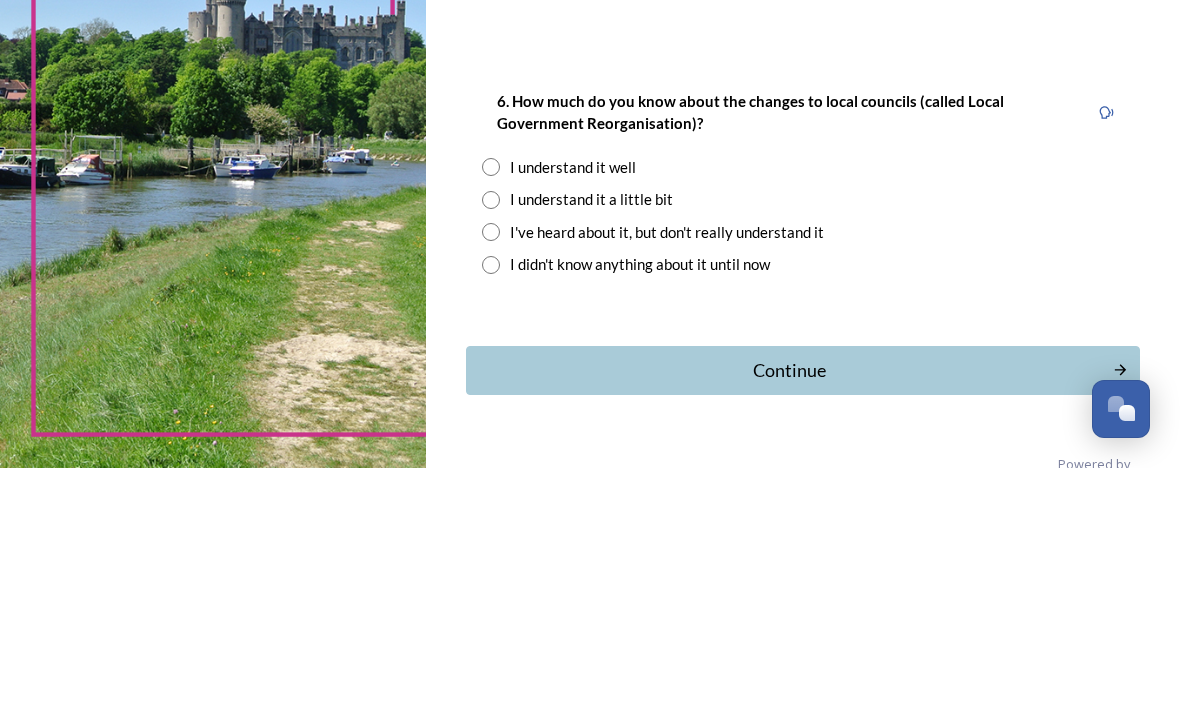 type on "[CITY], [CITY] and the surrounding area. Also the areas adjacent to the Downs Link corridor." 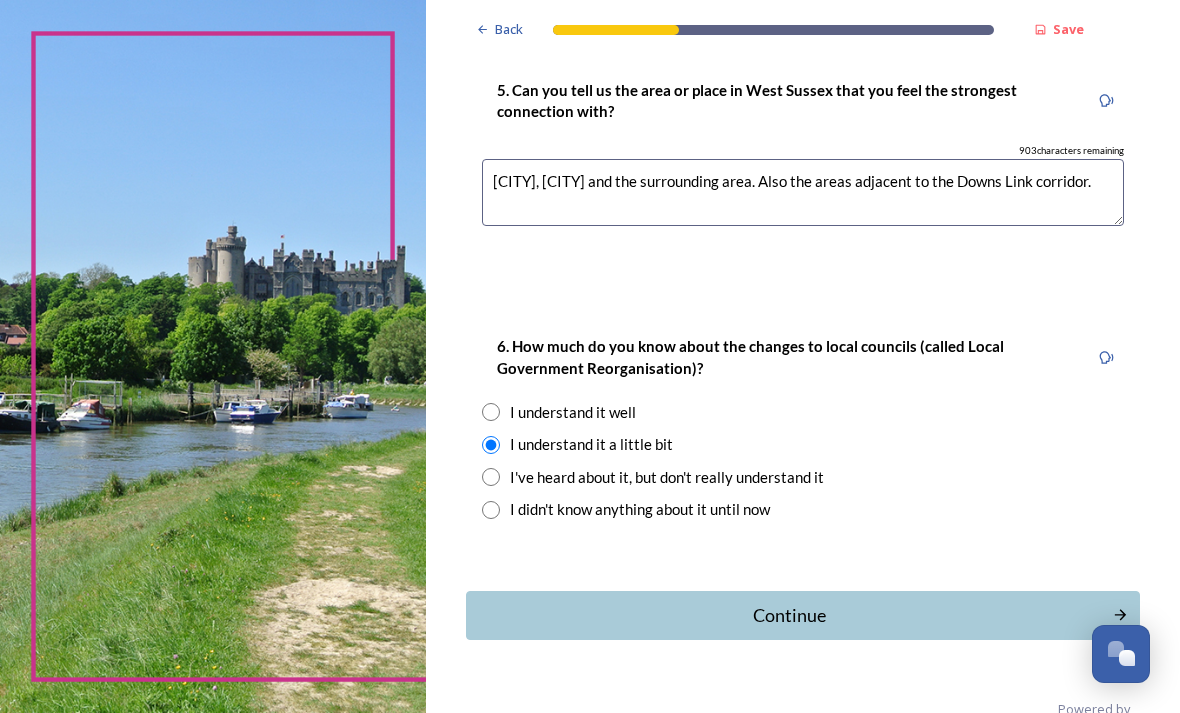 click on "Continue" at bounding box center [789, 615] 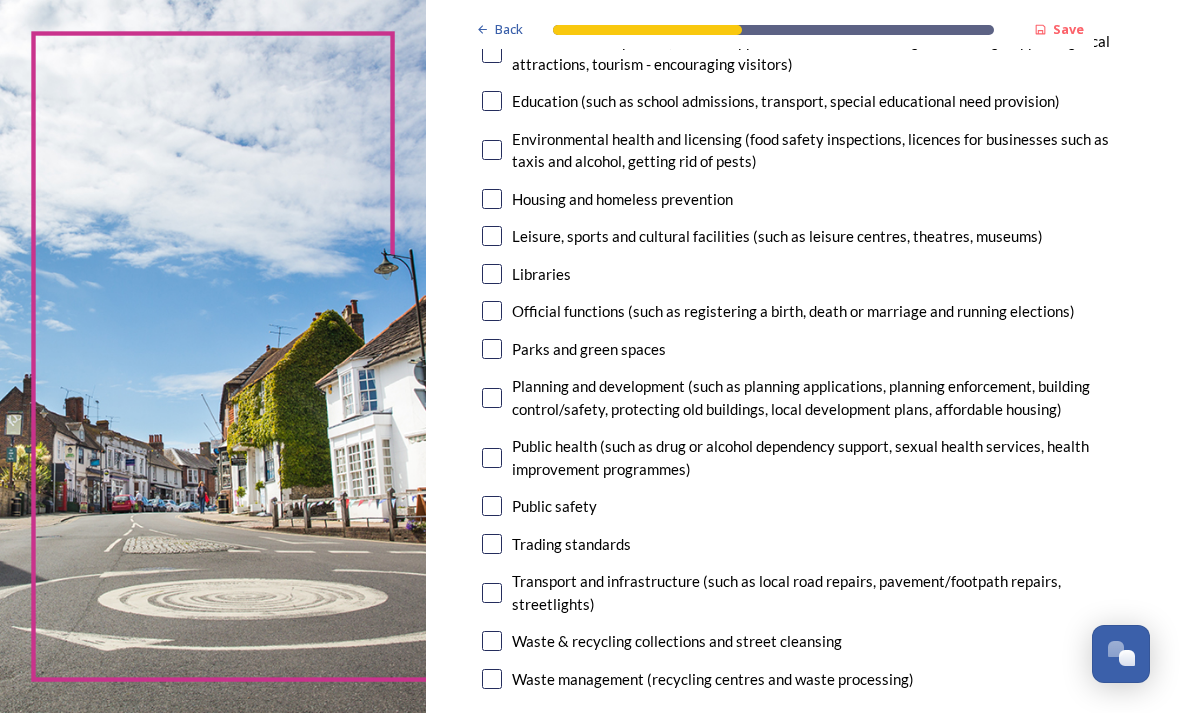 scroll, scrollTop: 484, scrollLeft: 0, axis: vertical 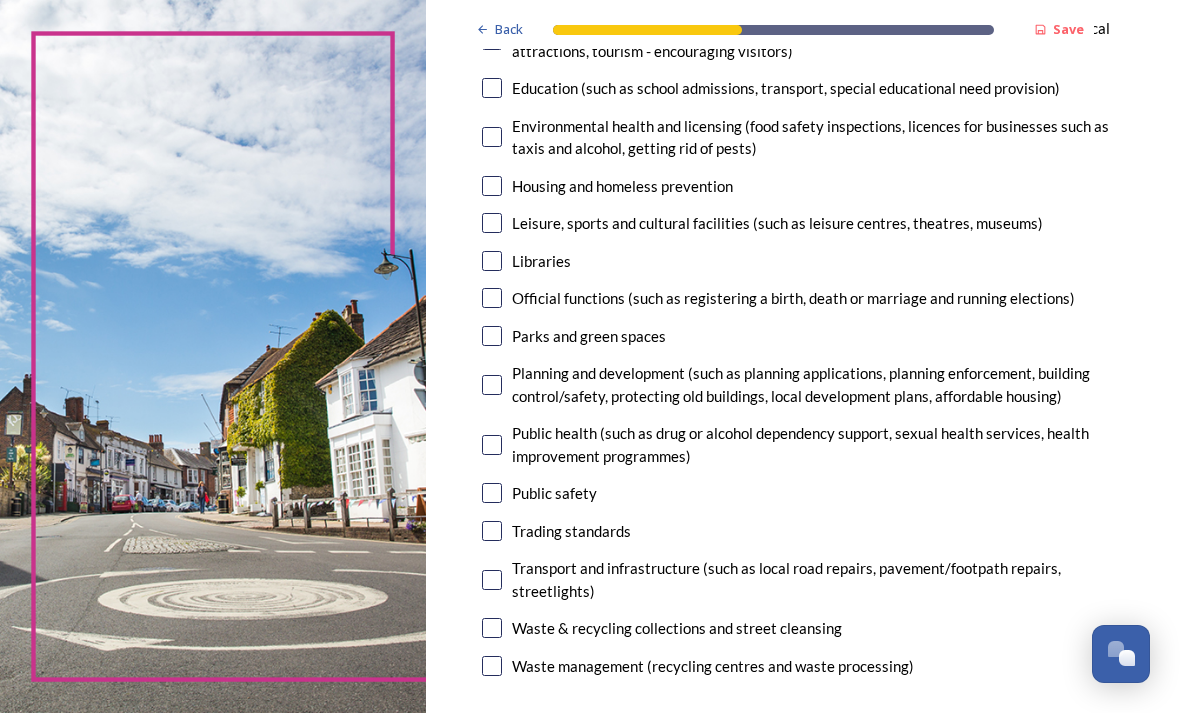 click at bounding box center (492, 493) 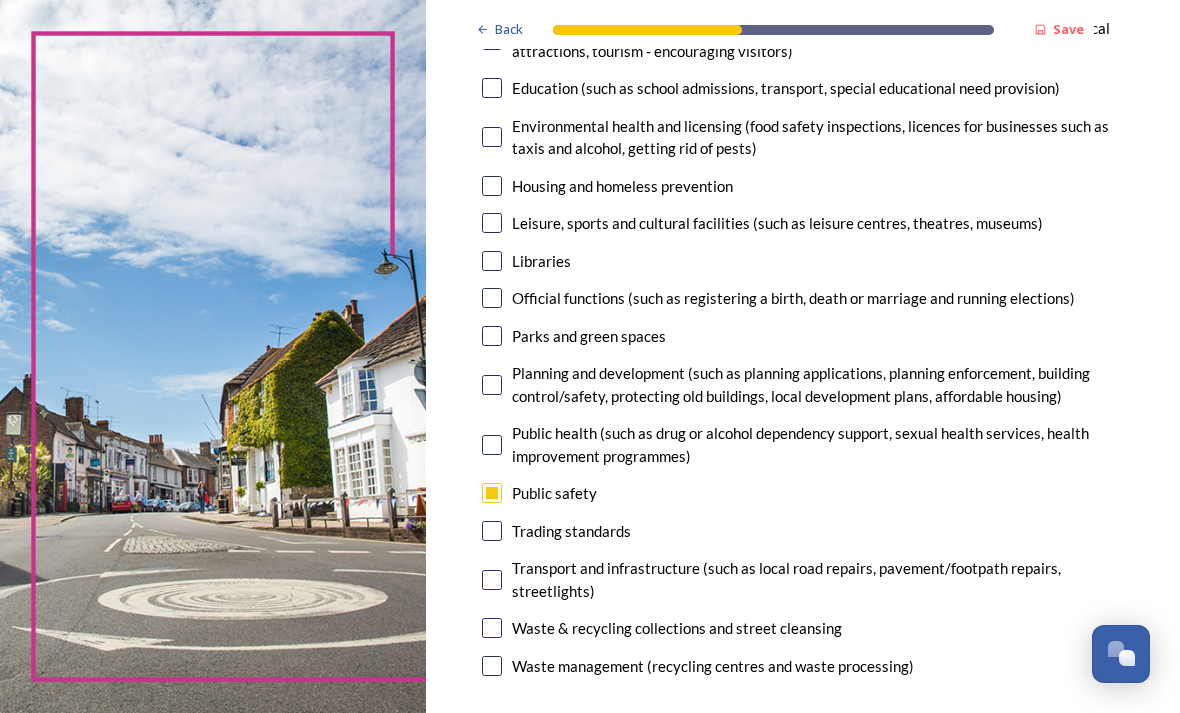 click at bounding box center (492, 580) 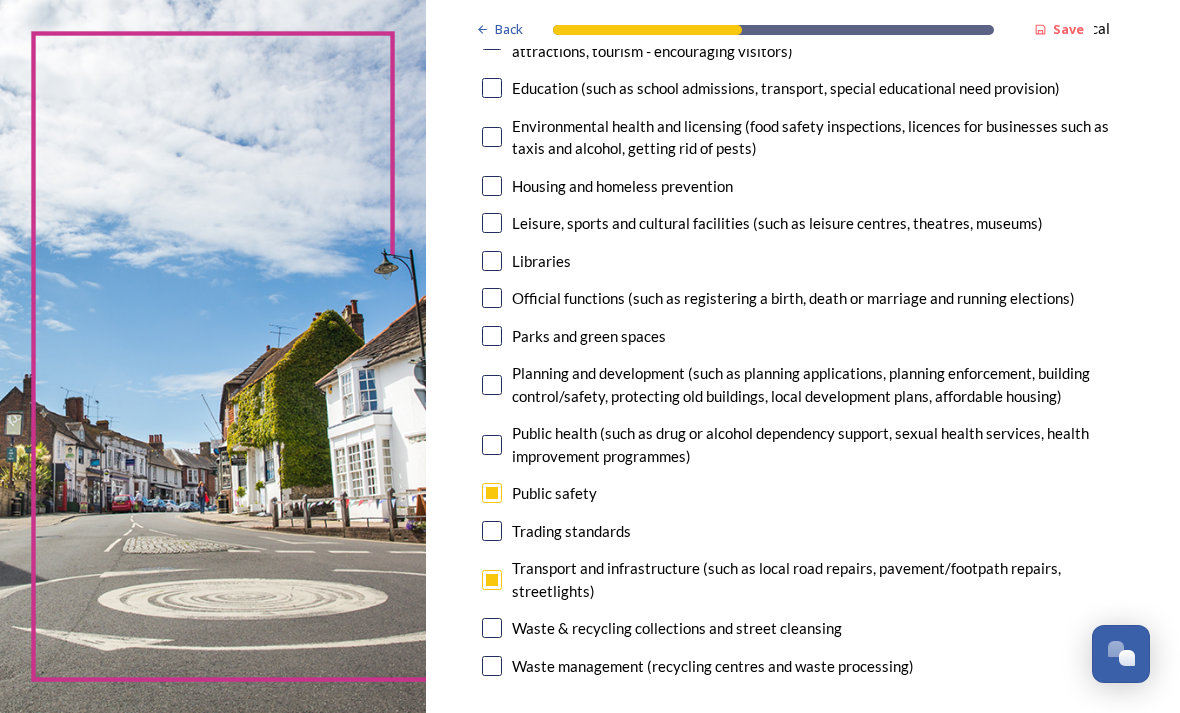 click at bounding box center (492, 628) 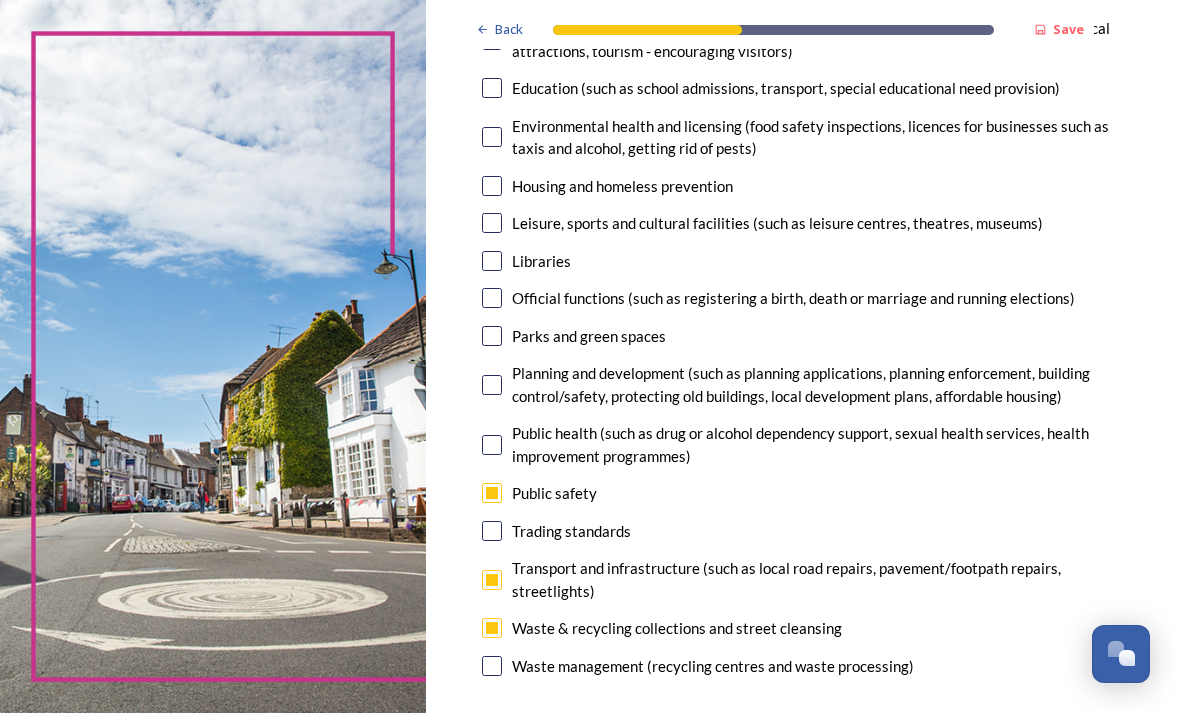 click at bounding box center (492, 385) 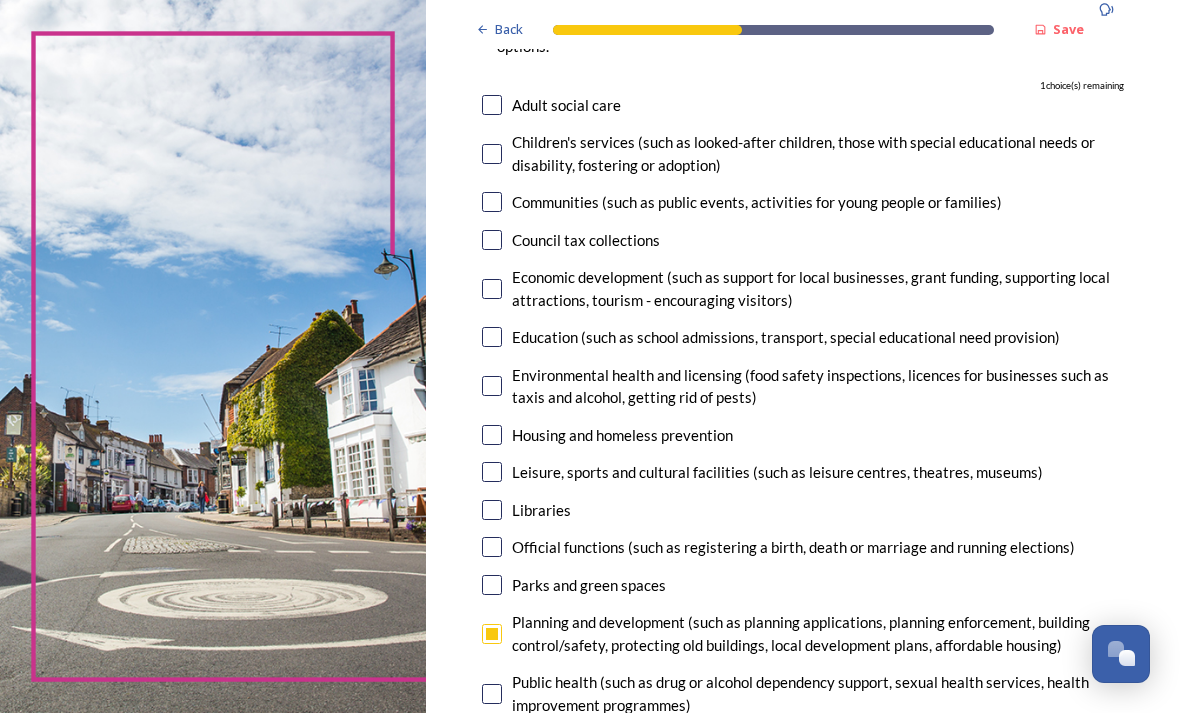 scroll, scrollTop: 236, scrollLeft: 0, axis: vertical 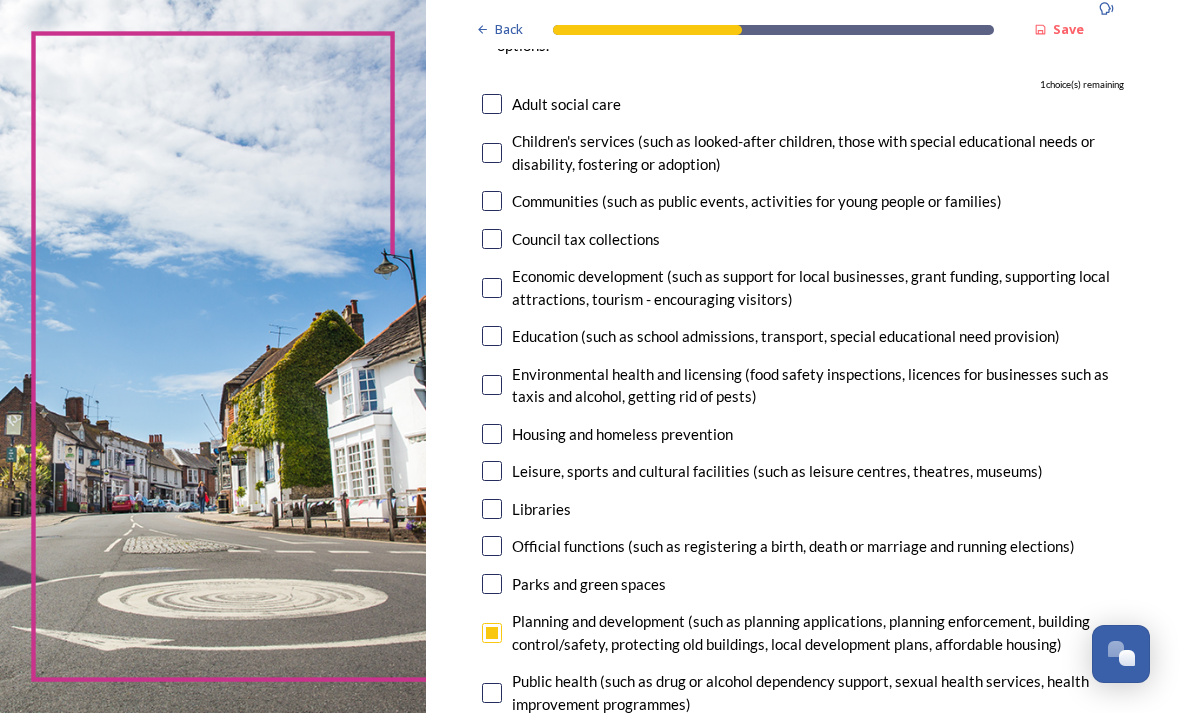 click on "Communities (such as public events, activities for young people or families)" at bounding box center [803, 201] 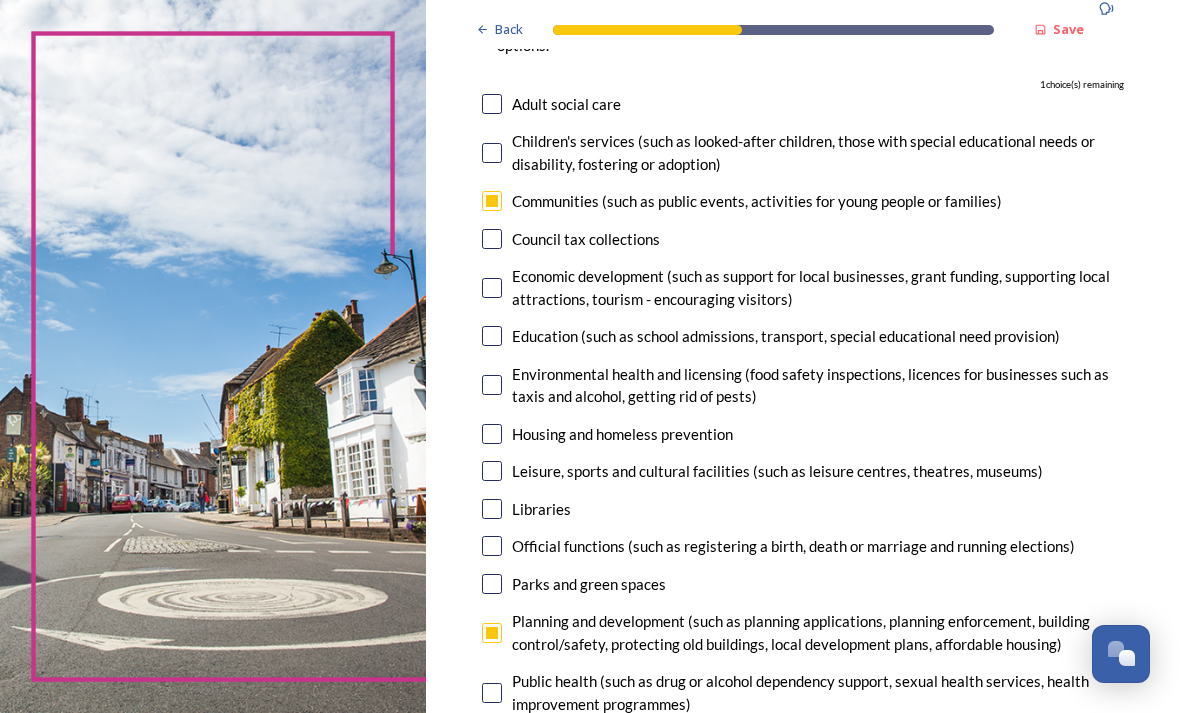 checkbox on "true" 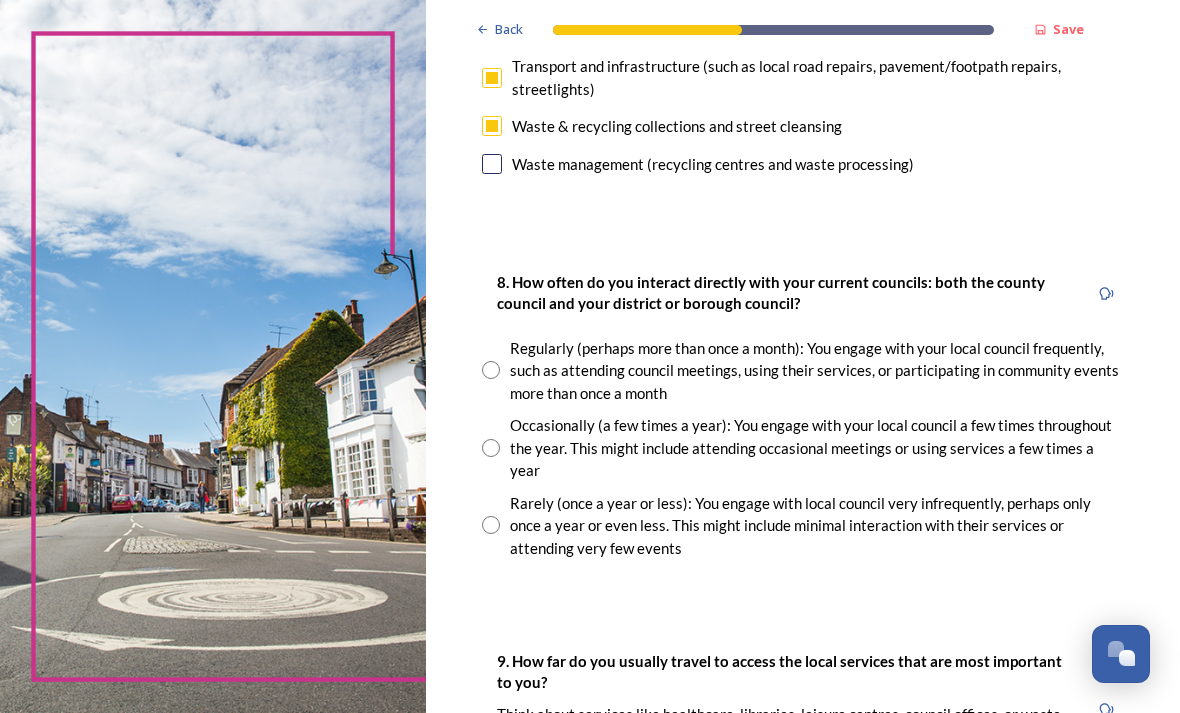 scroll, scrollTop: 986, scrollLeft: 0, axis: vertical 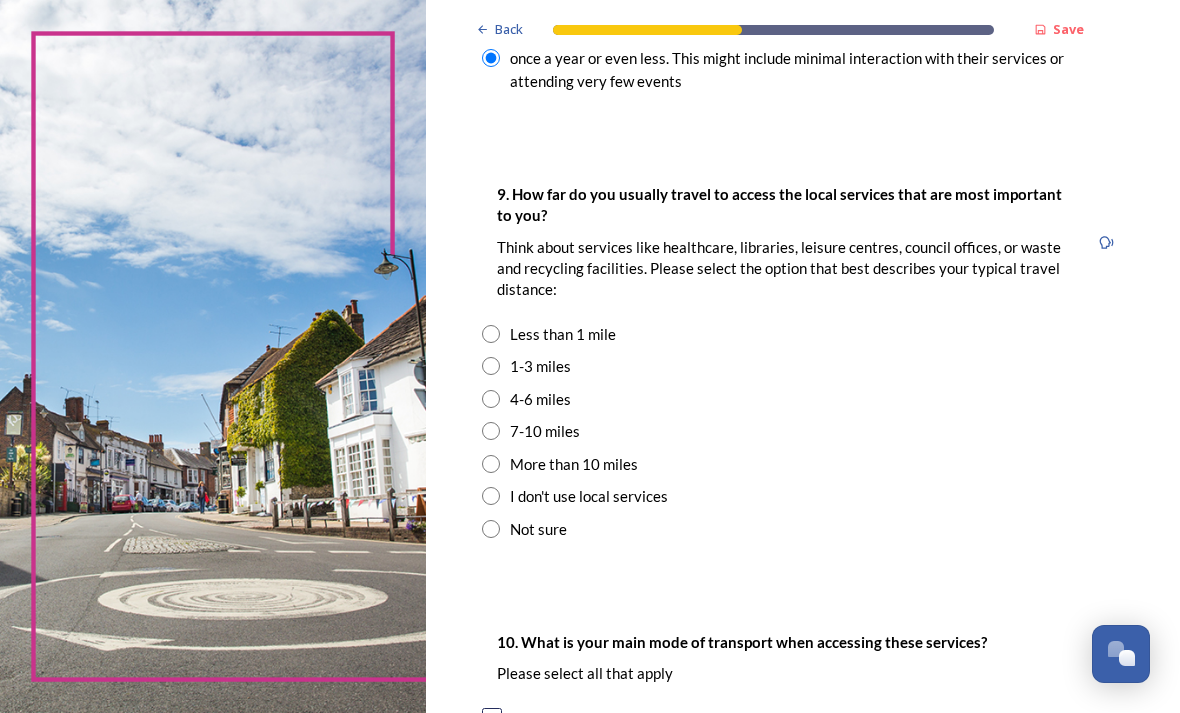 click on "4-6 miles" at bounding box center (803, 399) 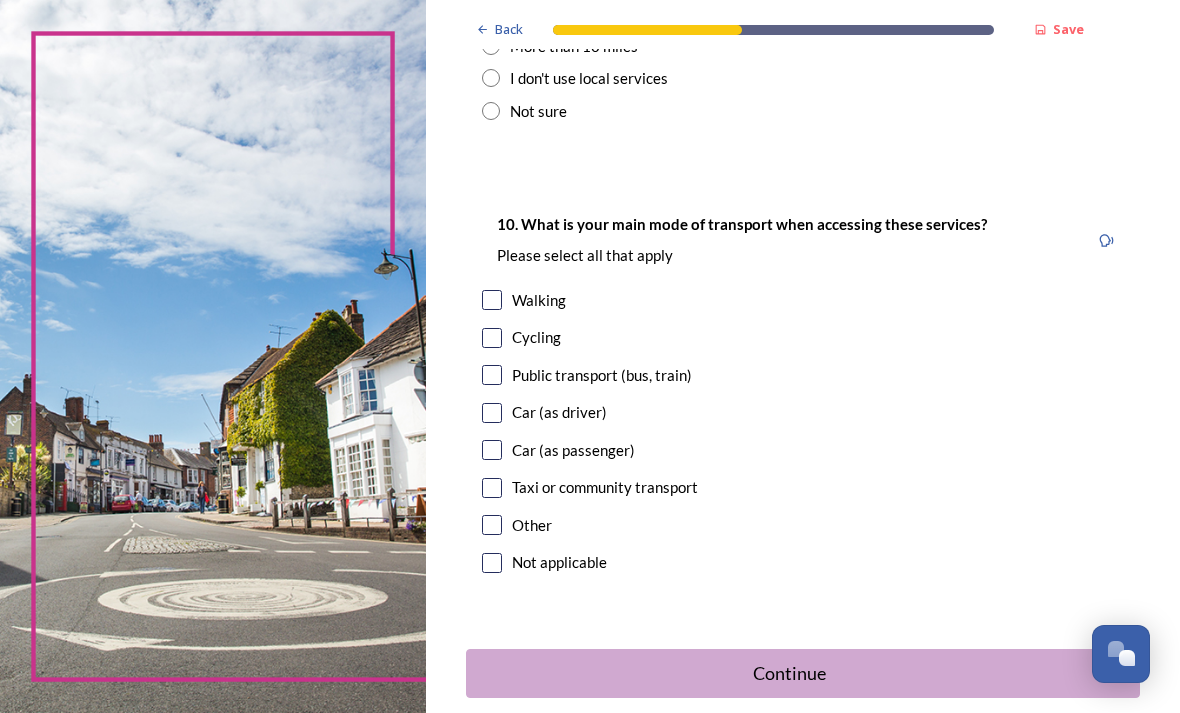 scroll, scrollTop: 1883, scrollLeft: 0, axis: vertical 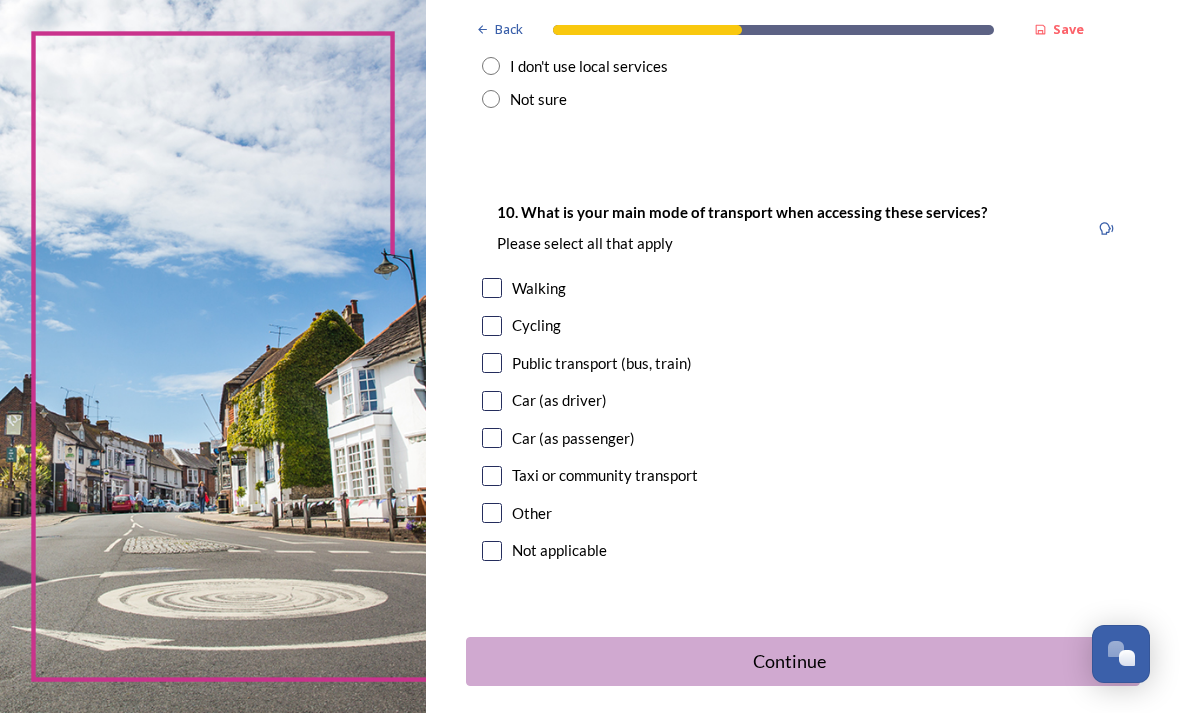 click at bounding box center (492, 288) 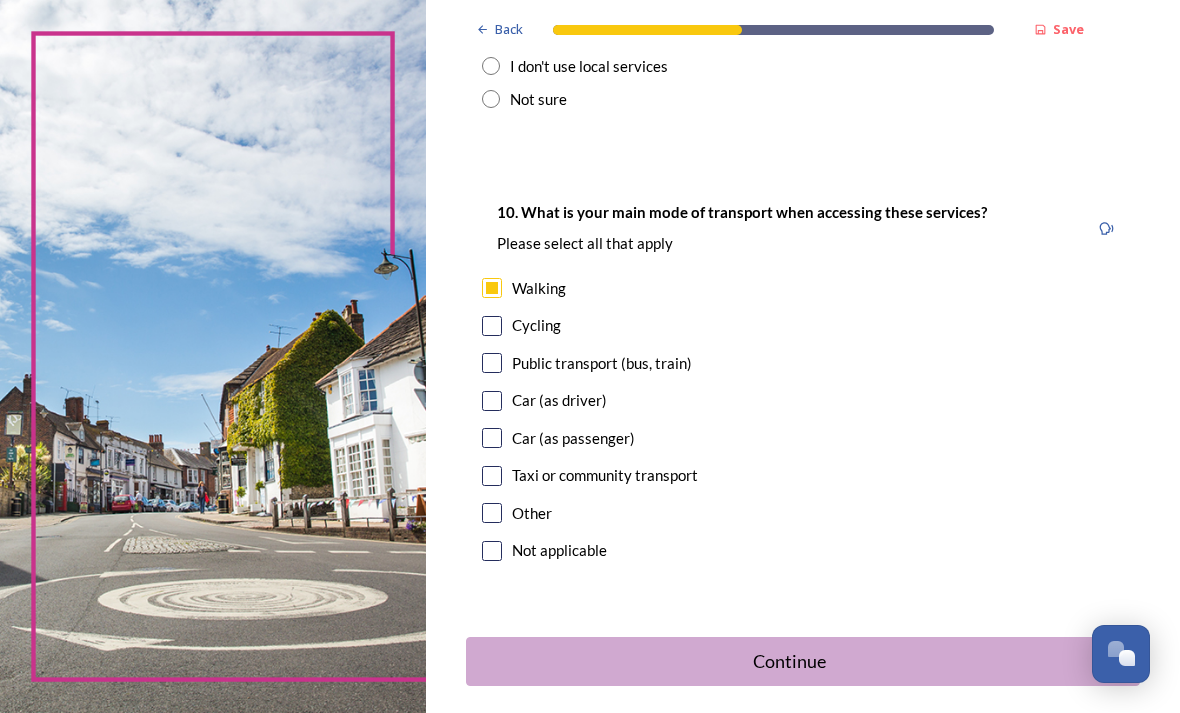click at bounding box center (492, 326) 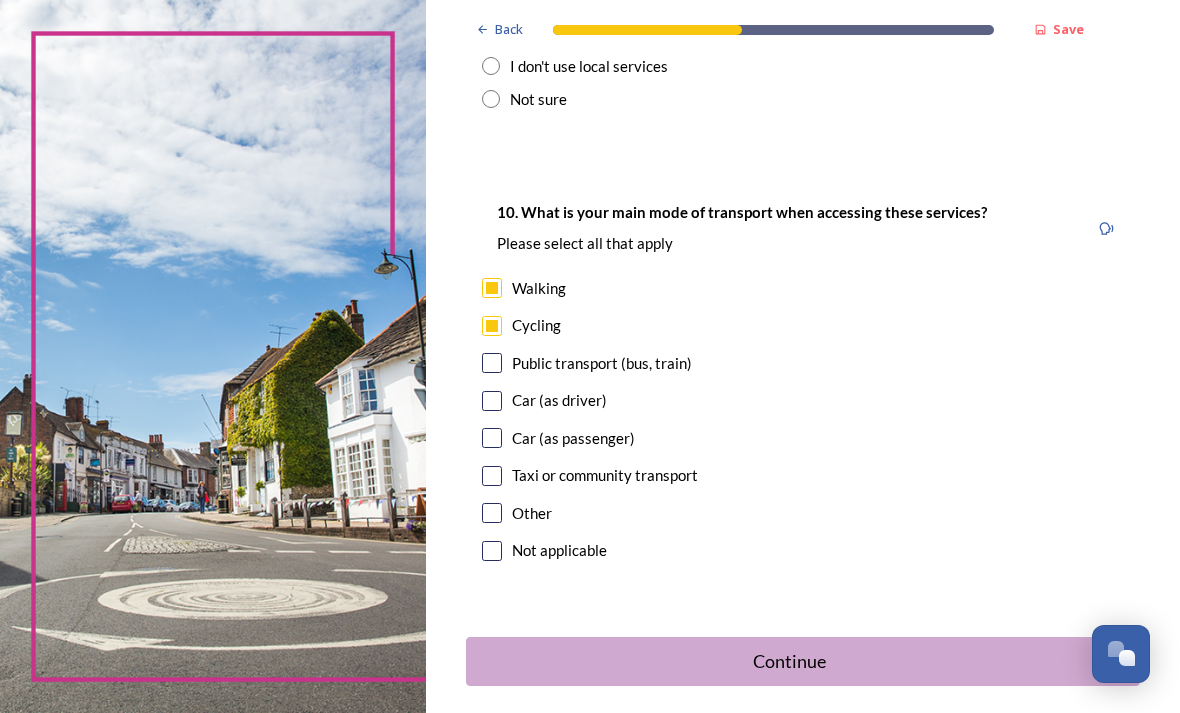 click at bounding box center (492, 363) 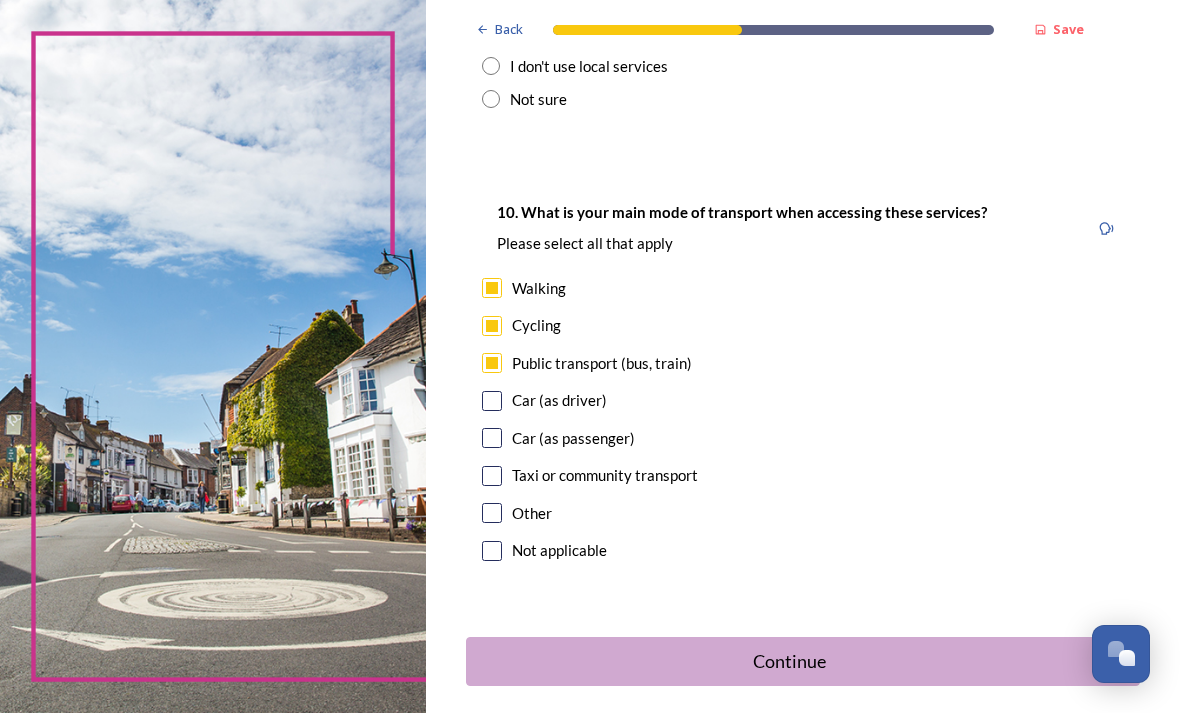 click at bounding box center [492, 401] 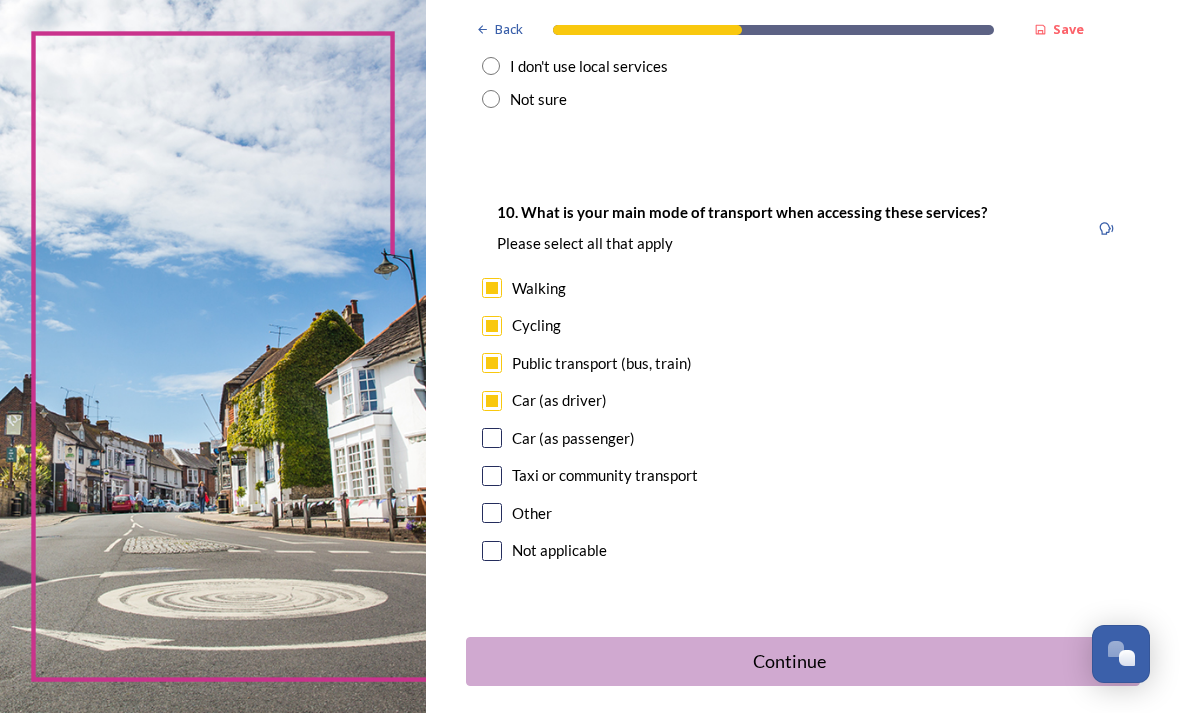 click on "Continue" at bounding box center [789, 661] 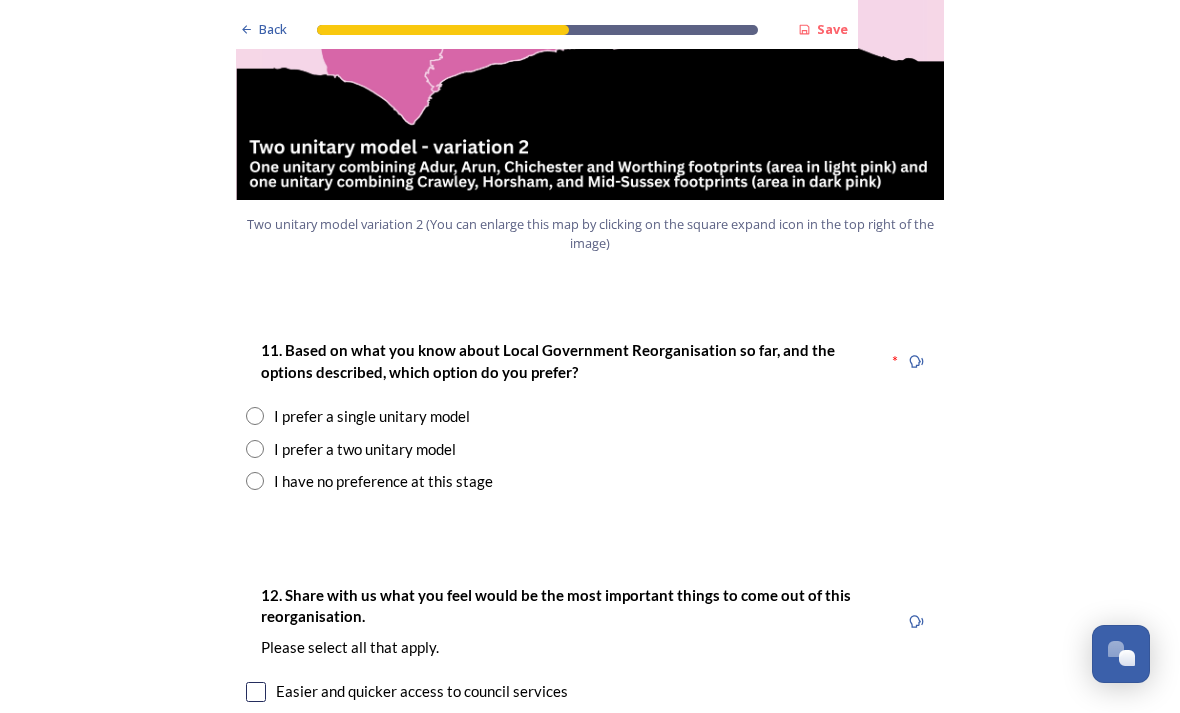 scroll, scrollTop: 2400, scrollLeft: 0, axis: vertical 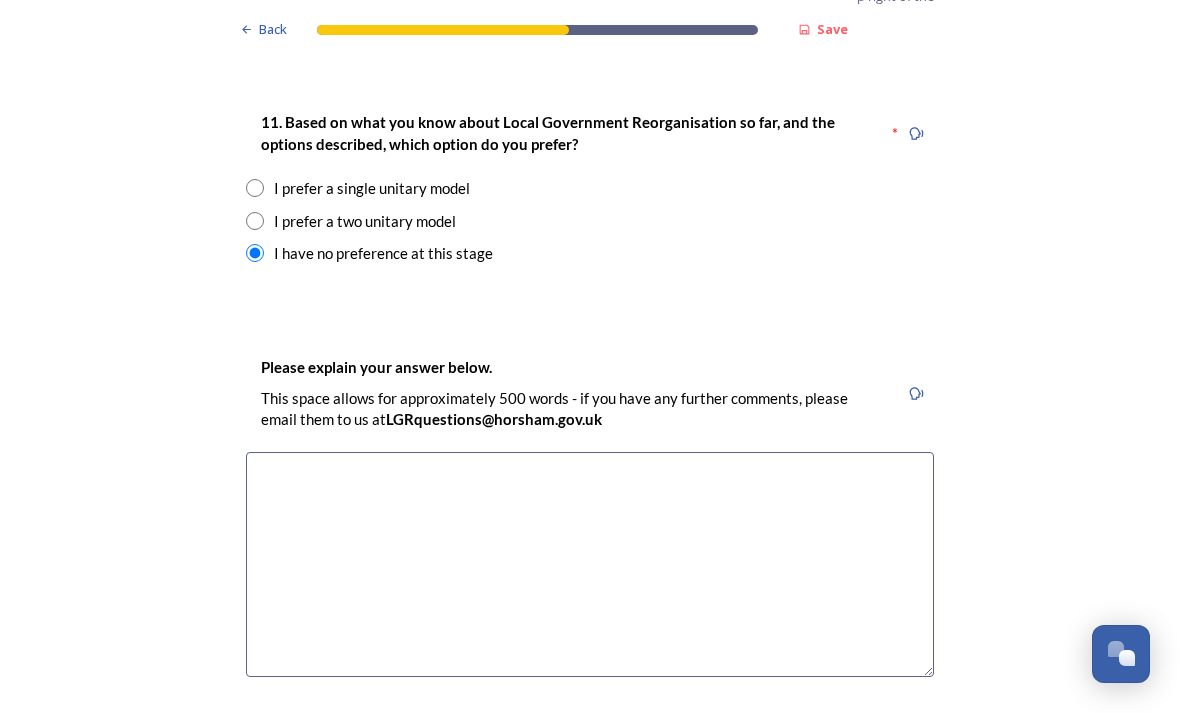 click on "I prefer a two unitary model" at bounding box center [590, 221] 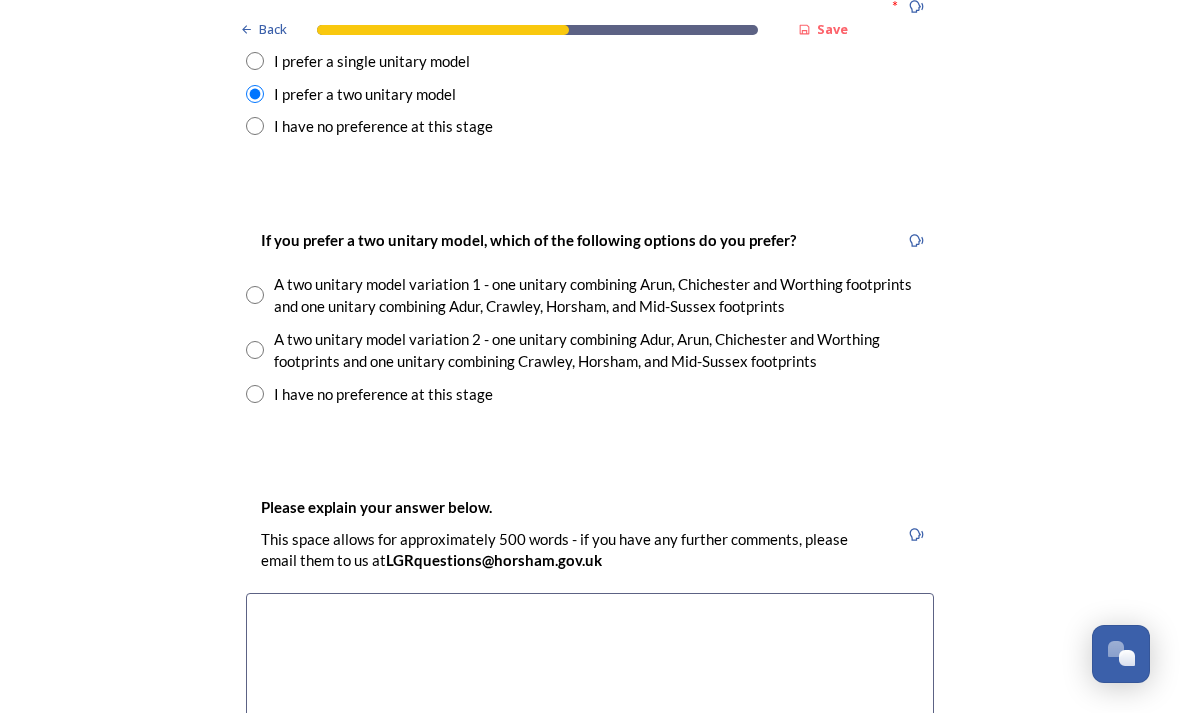 scroll, scrollTop: 2755, scrollLeft: 0, axis: vertical 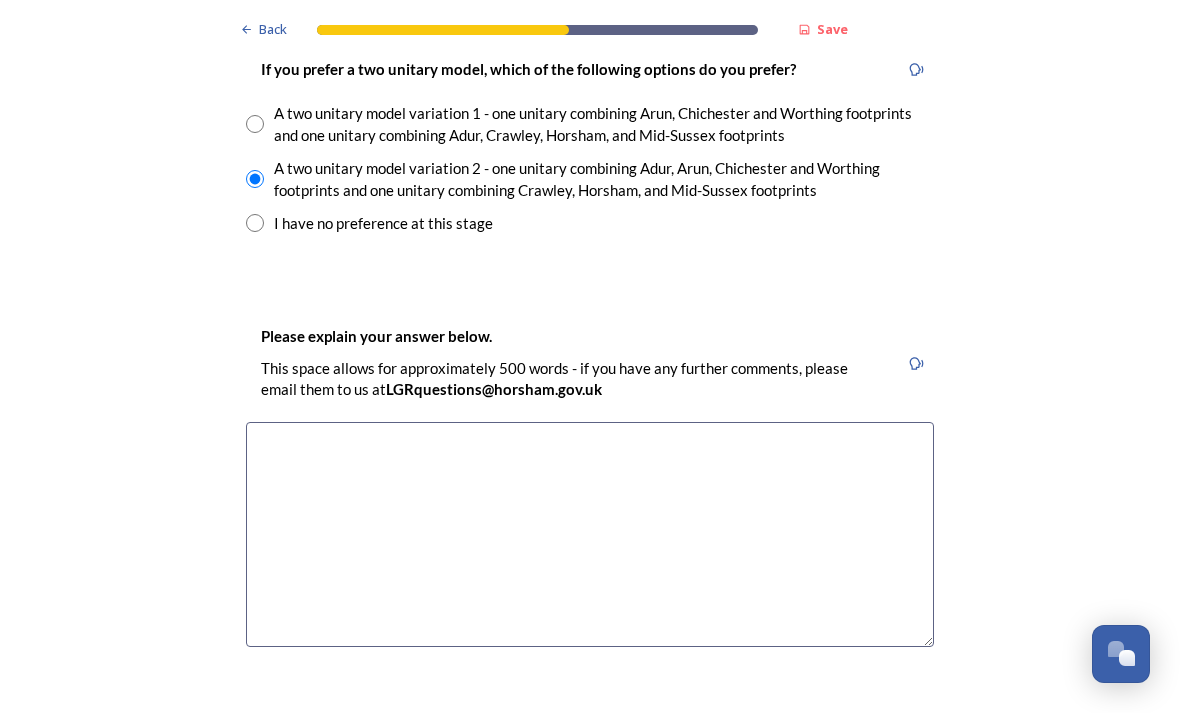 click at bounding box center [590, 534] 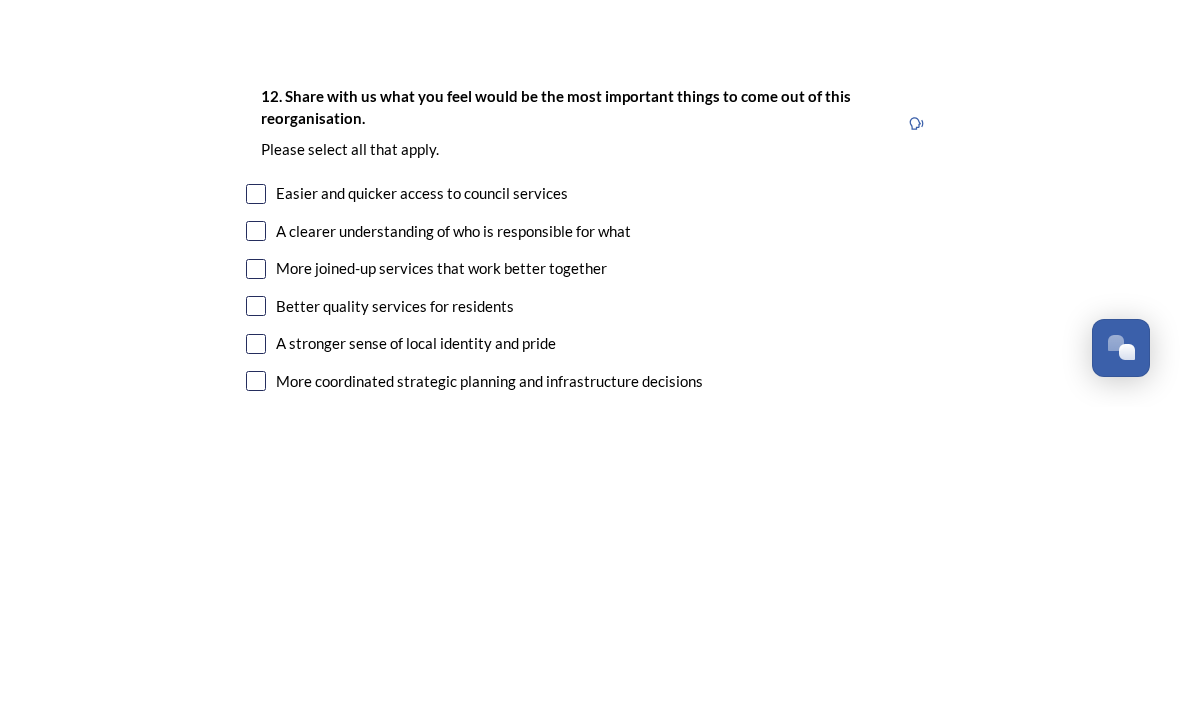 scroll, scrollTop: 3291, scrollLeft: 0, axis: vertical 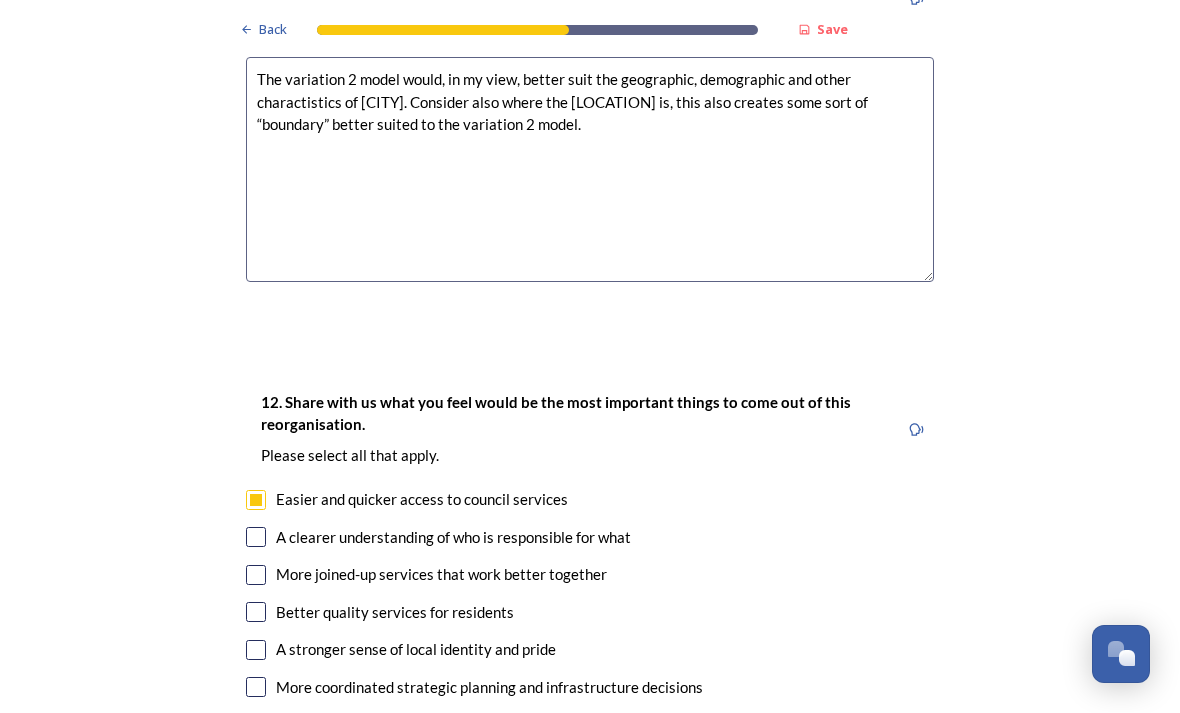 click at bounding box center [256, 537] 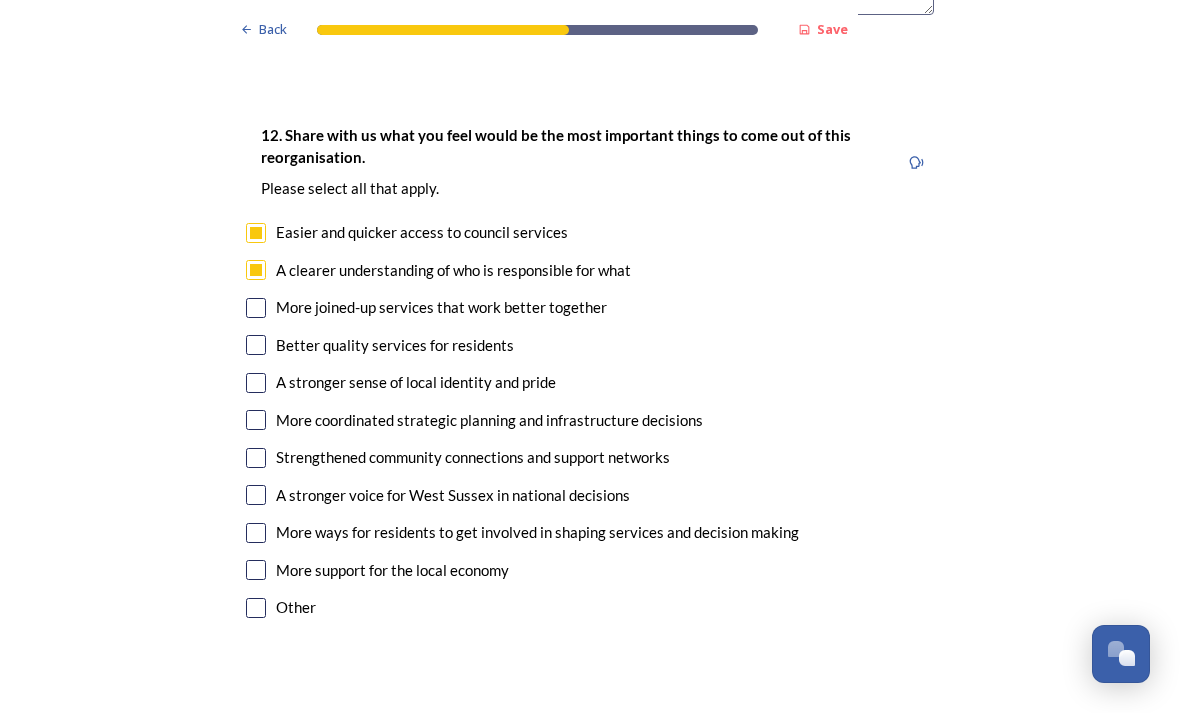 scroll, scrollTop: 3558, scrollLeft: 0, axis: vertical 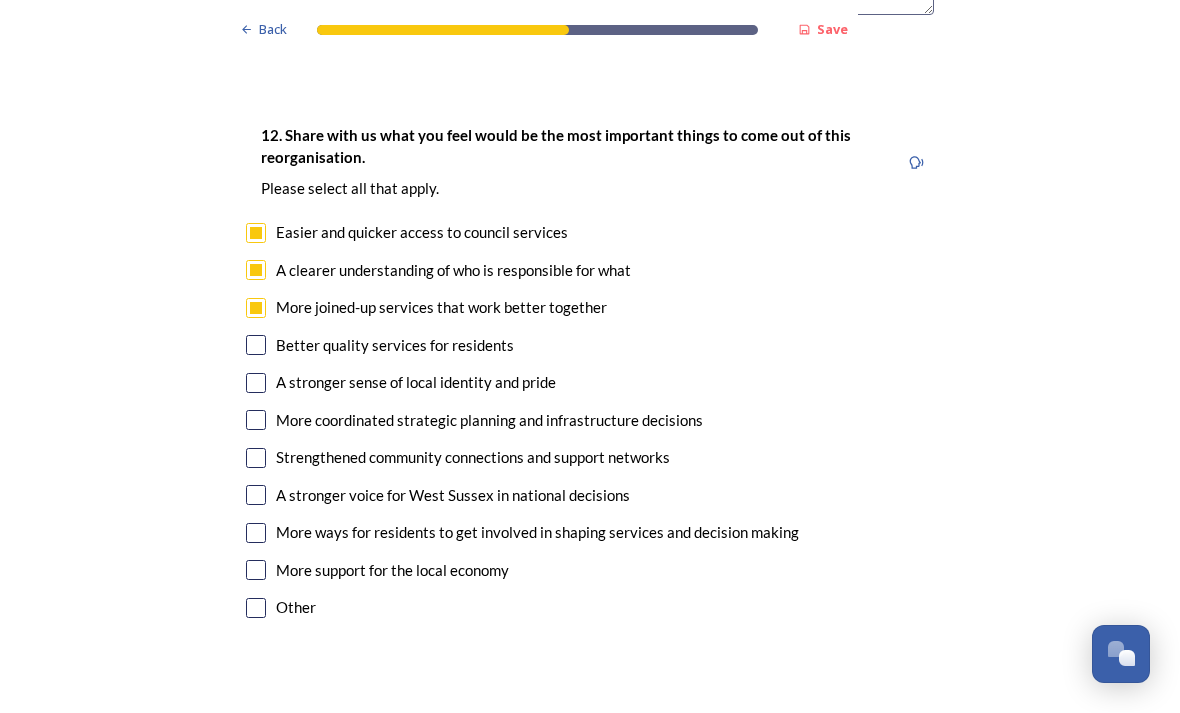 click at bounding box center (256, 345) 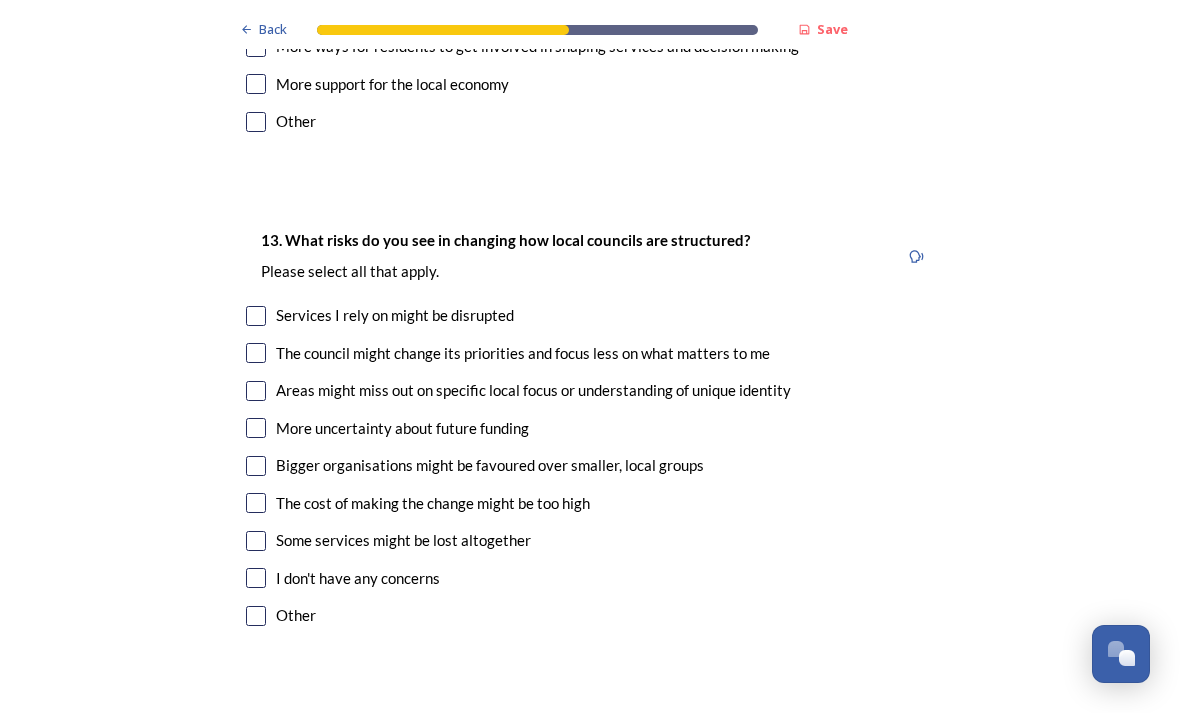 scroll, scrollTop: 4045, scrollLeft: 0, axis: vertical 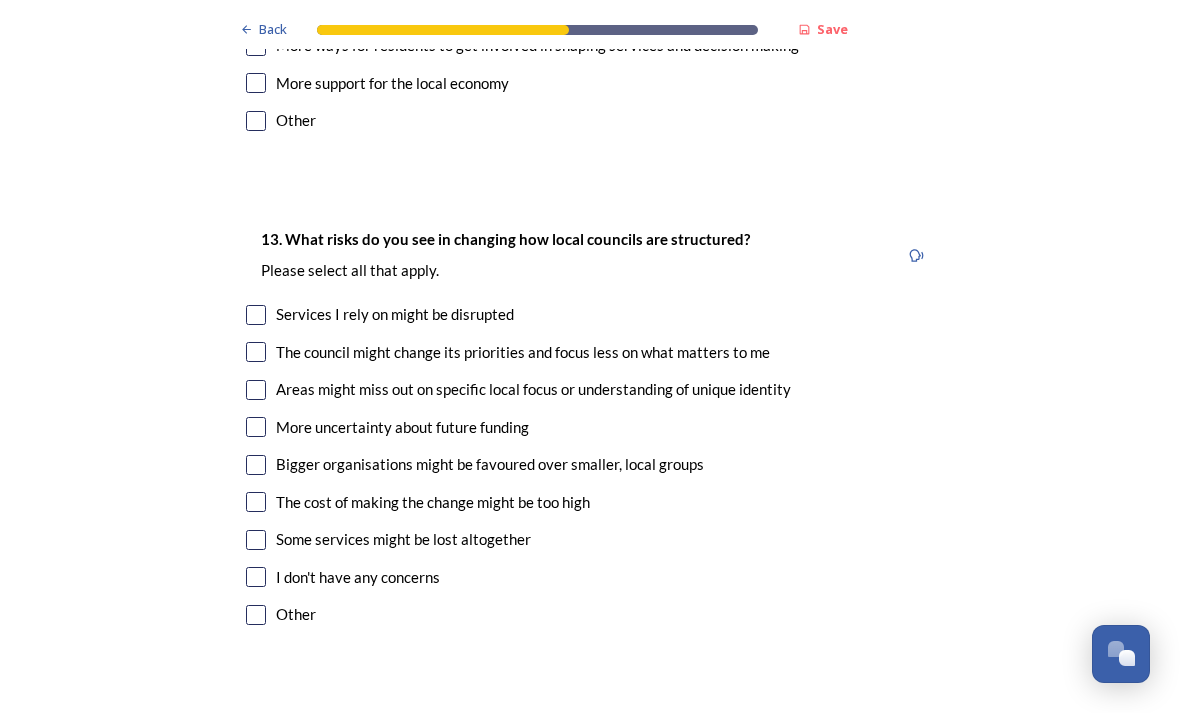 click at bounding box center [256, 315] 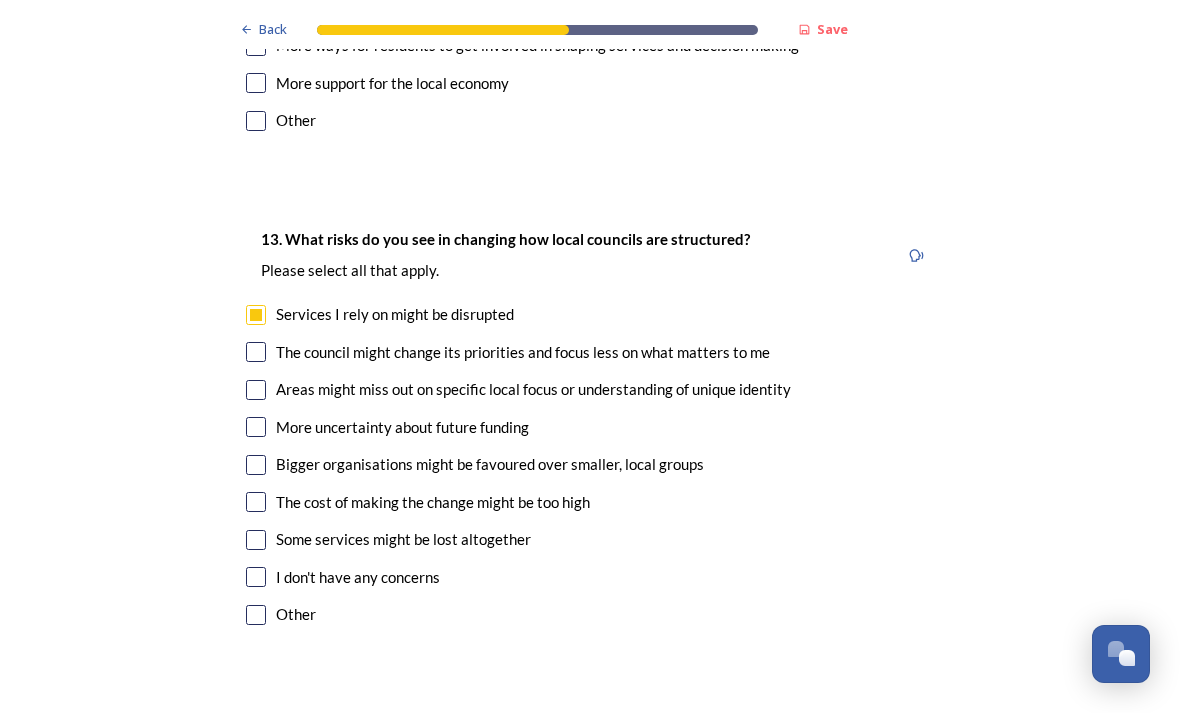 click at bounding box center [256, 352] 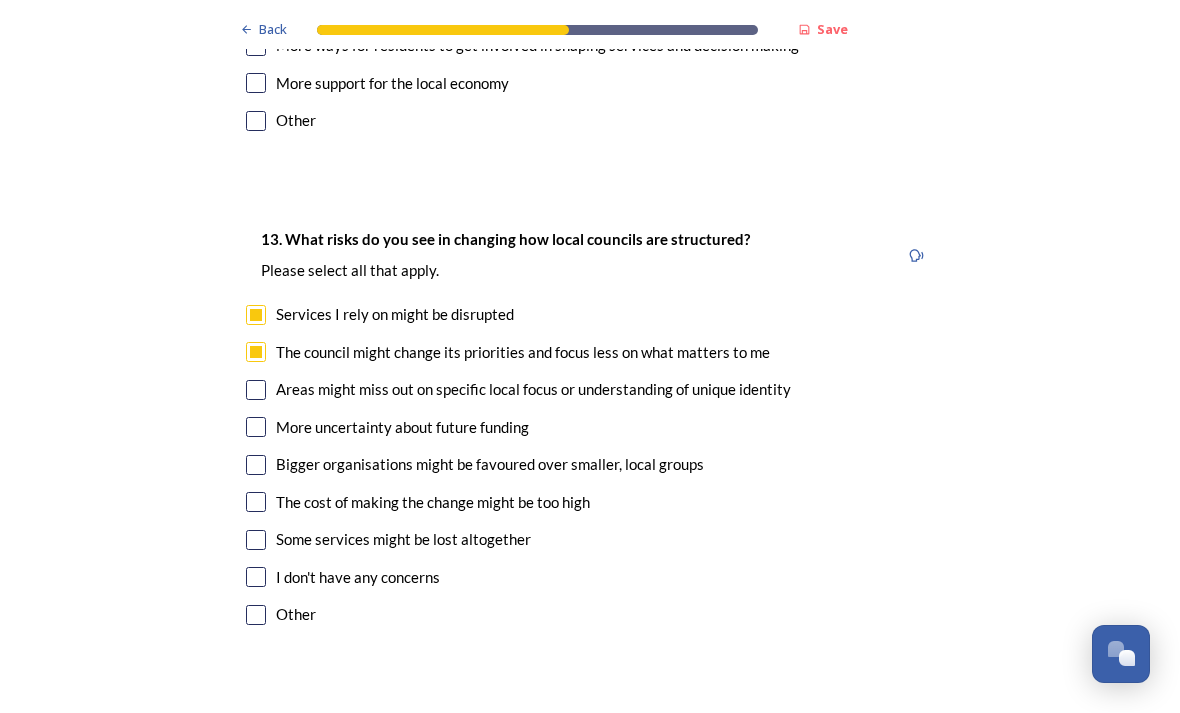click at bounding box center [256, 390] 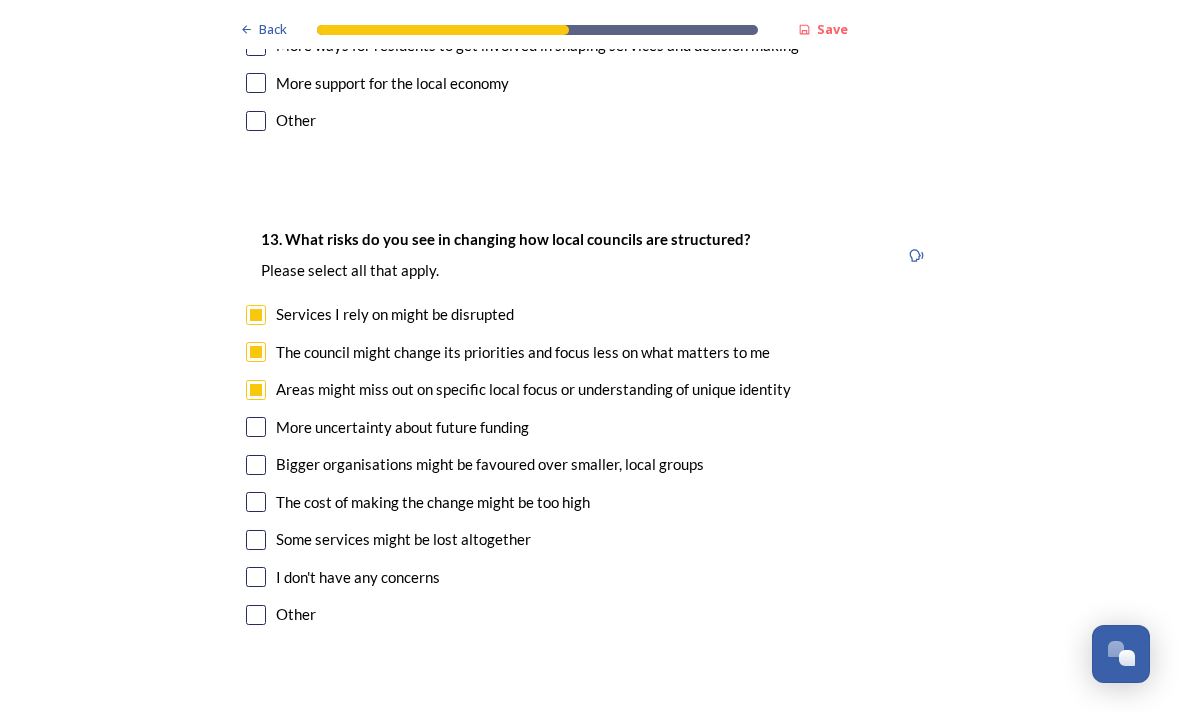 click at bounding box center [256, 427] 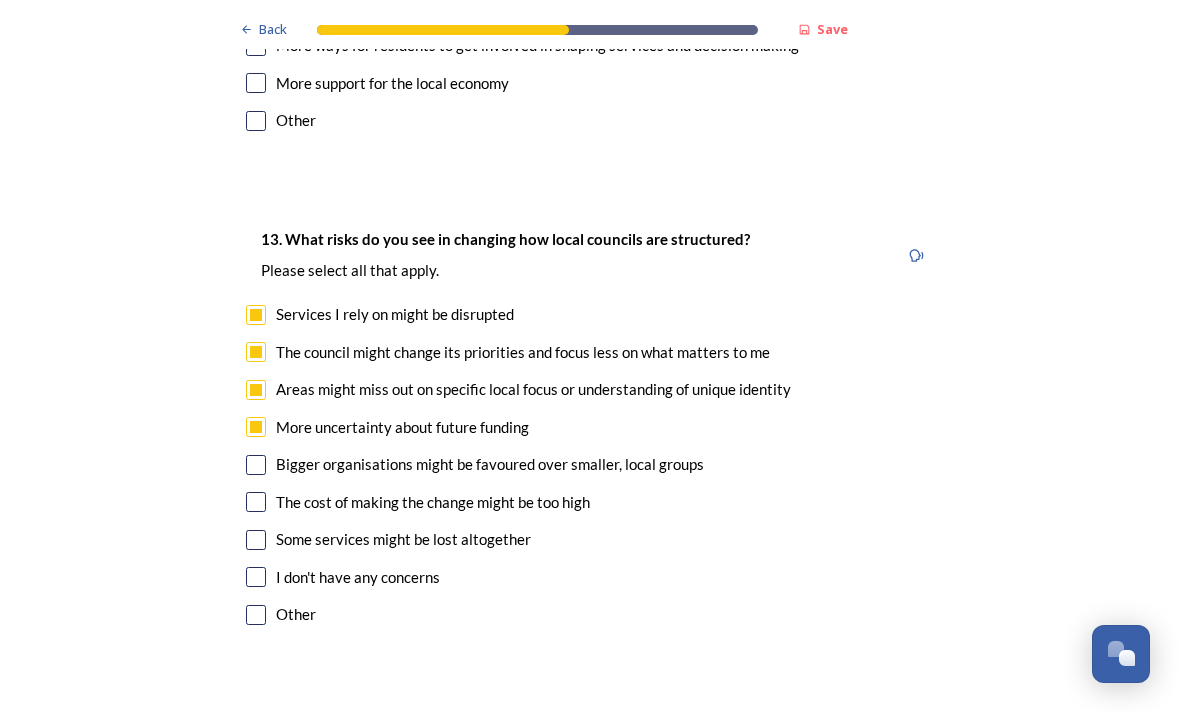 click at bounding box center (256, 465) 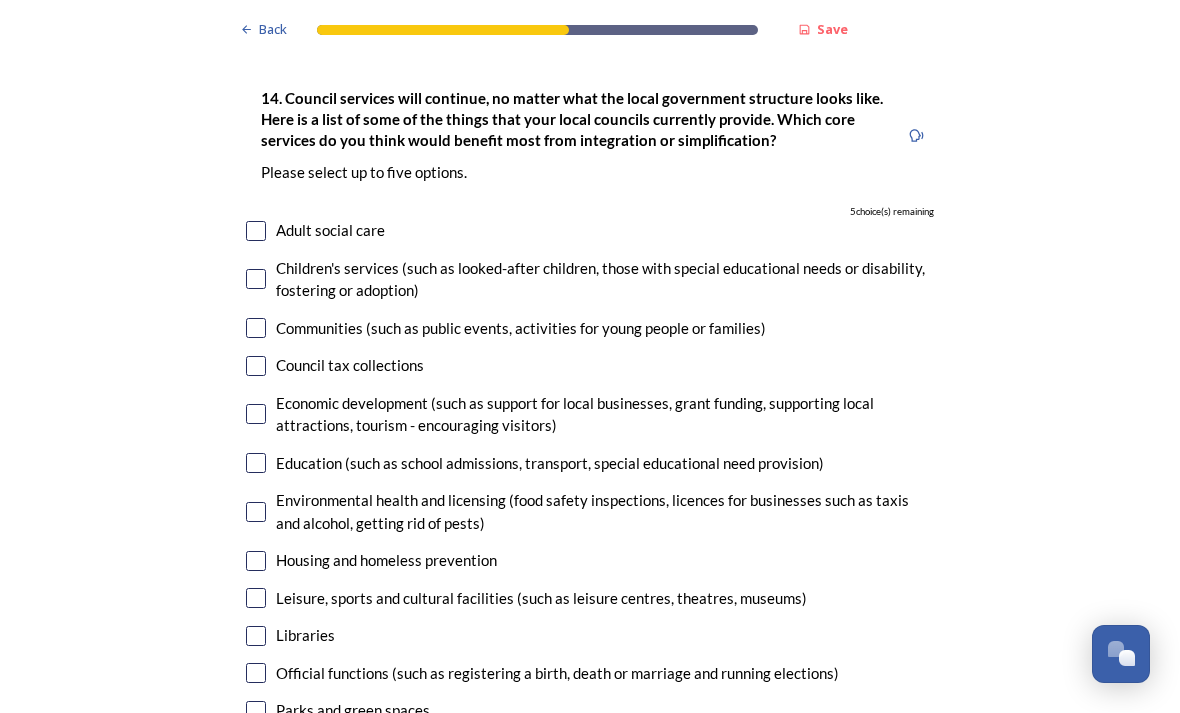 scroll, scrollTop: 4680, scrollLeft: 0, axis: vertical 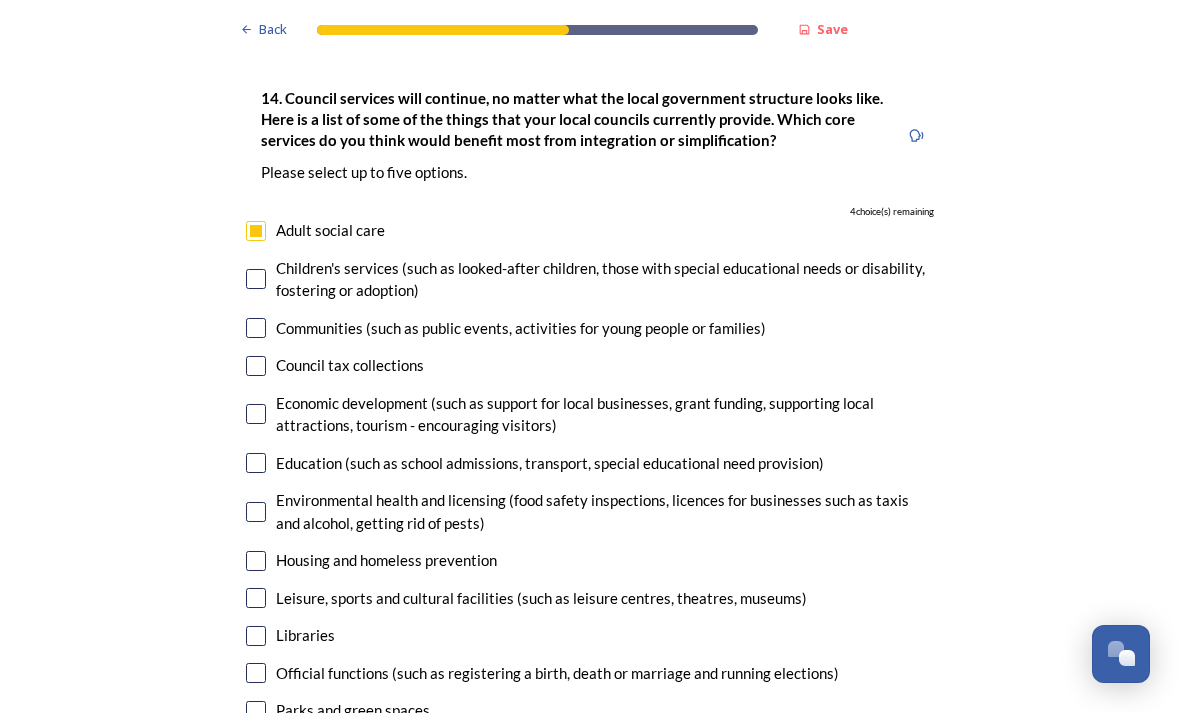 click at bounding box center (256, 279) 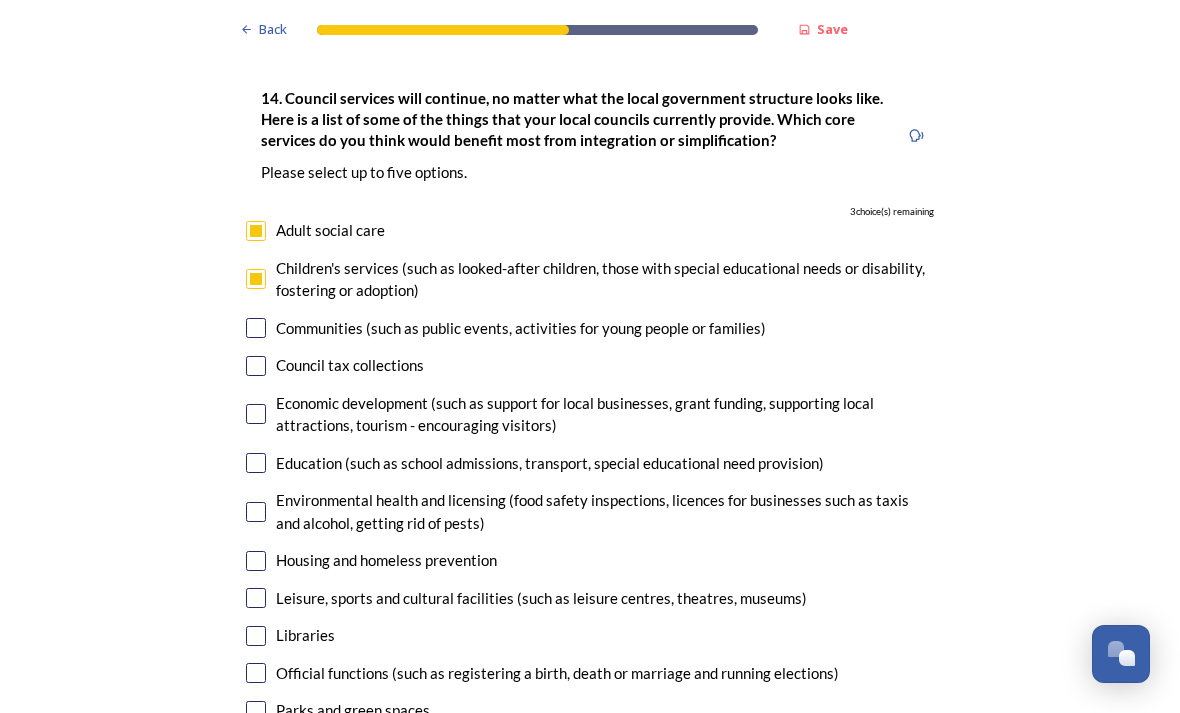 click at bounding box center (256, 414) 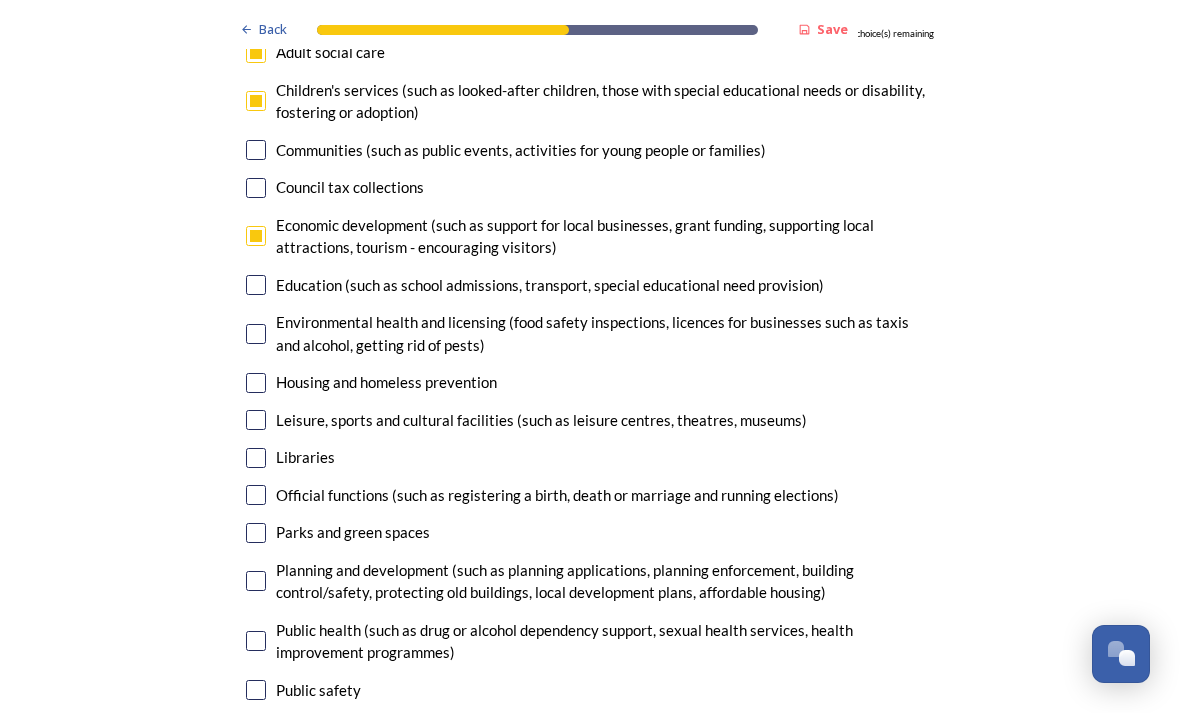 scroll, scrollTop: 4858, scrollLeft: 0, axis: vertical 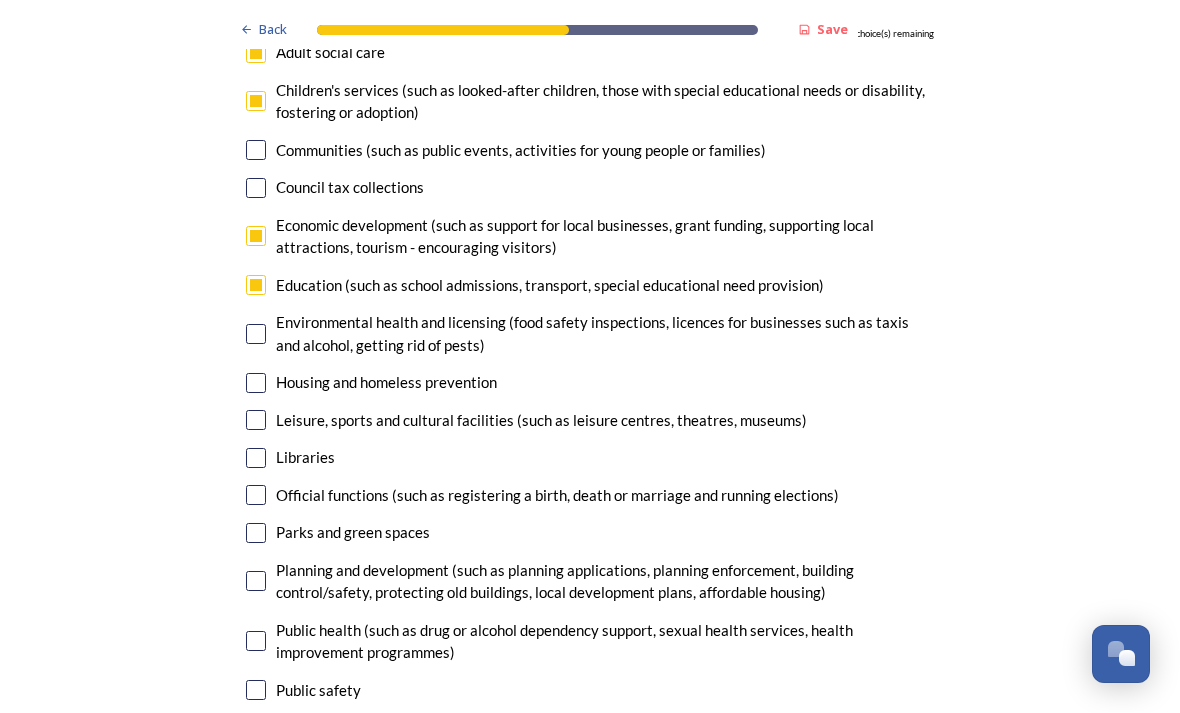 click at bounding box center (256, 420) 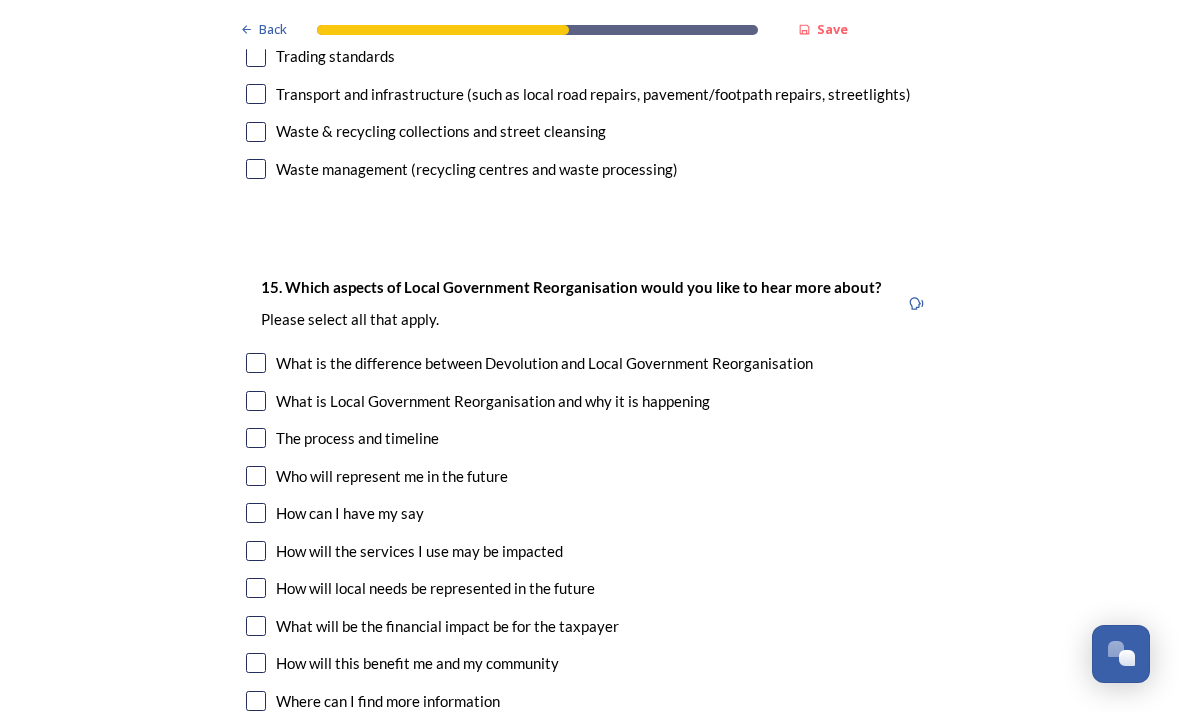 scroll, scrollTop: 5533, scrollLeft: 0, axis: vertical 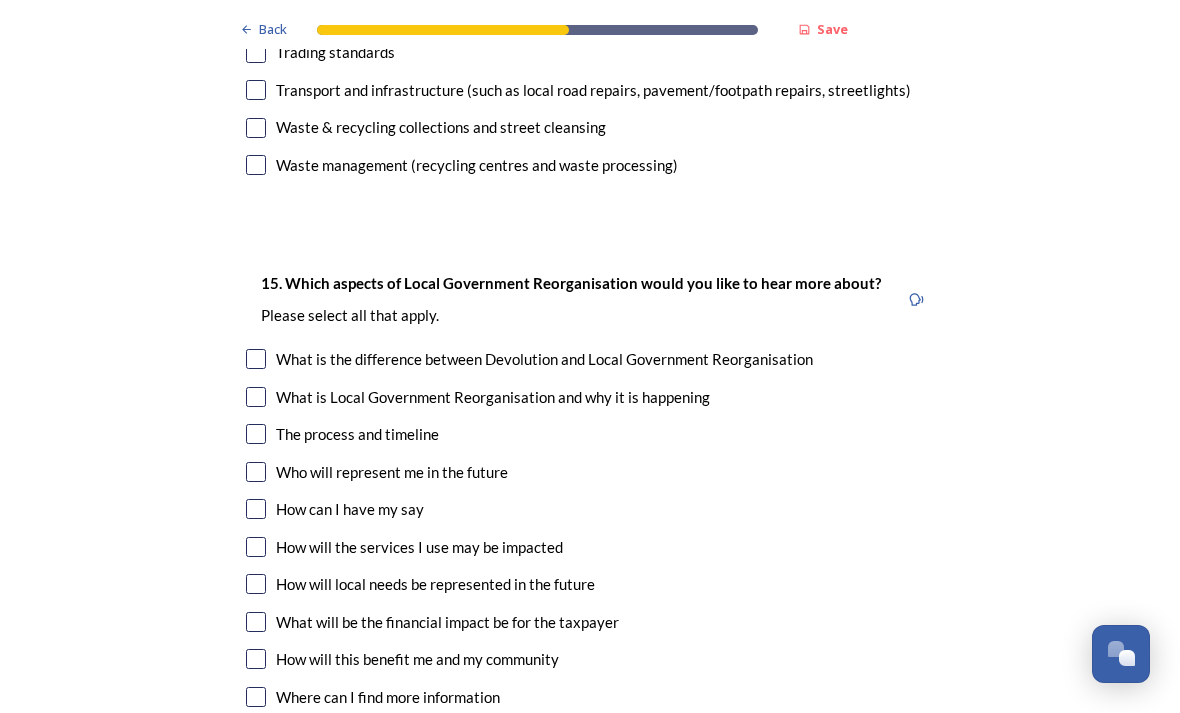 click at bounding box center (256, 397) 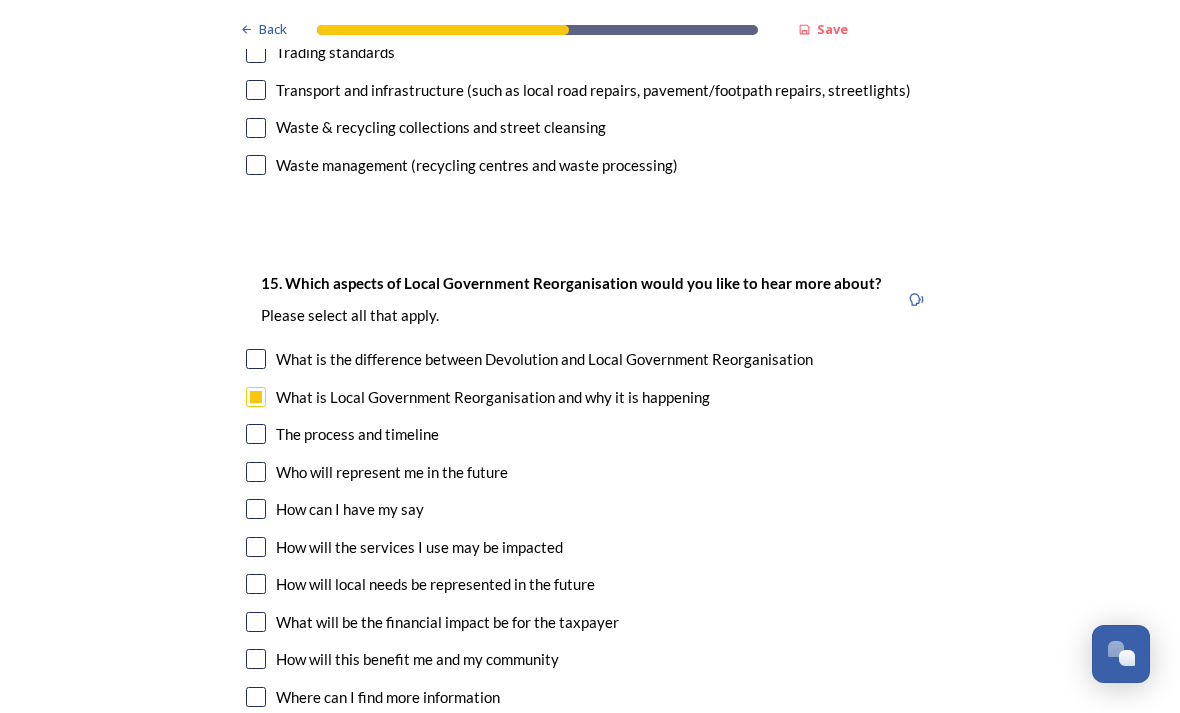 click at bounding box center (256, 434) 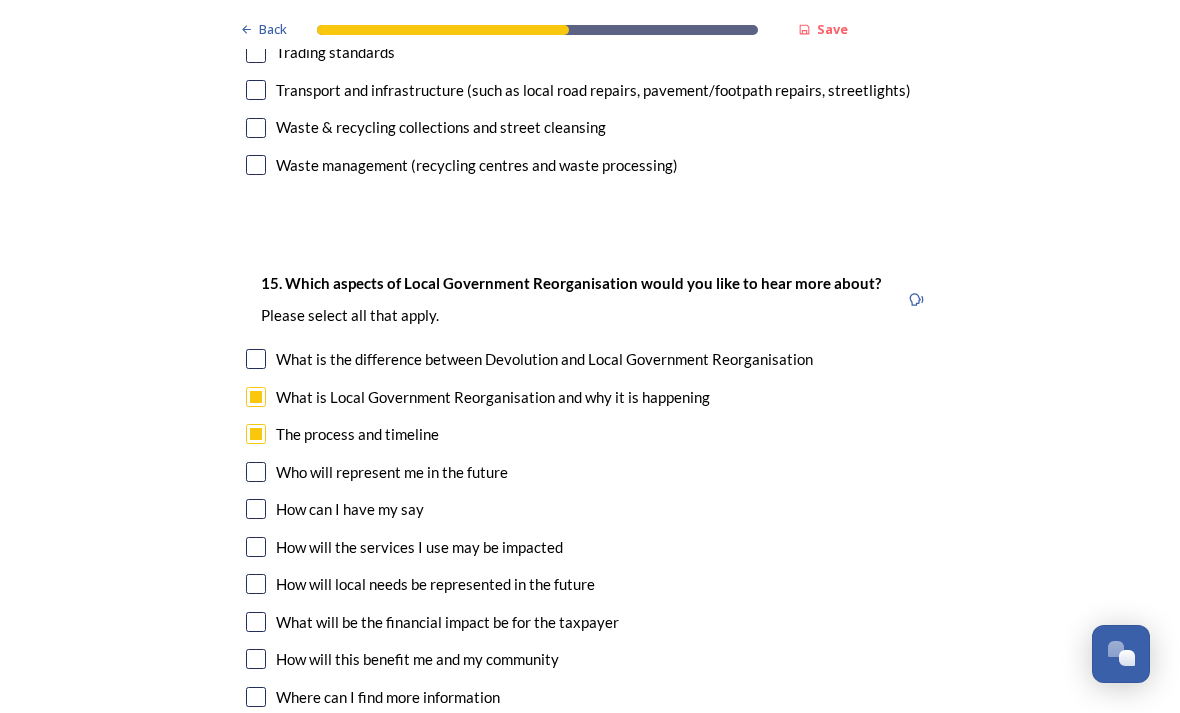 click at bounding box center [256, 472] 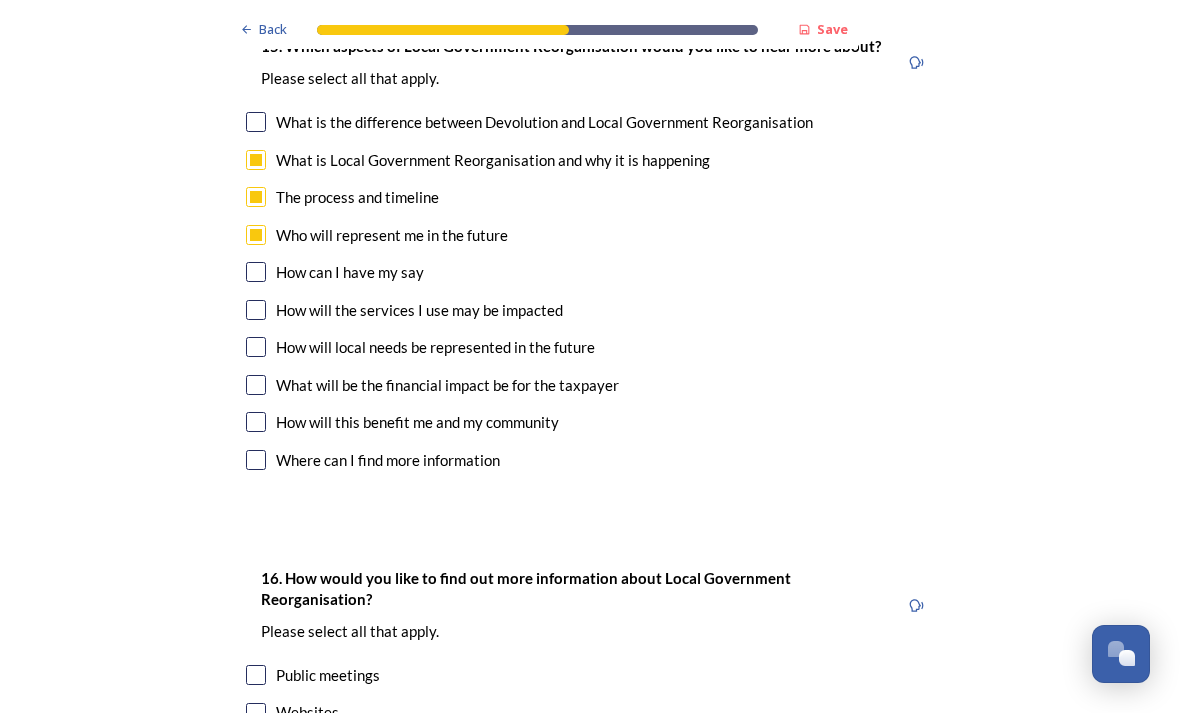 scroll, scrollTop: 5780, scrollLeft: 0, axis: vertical 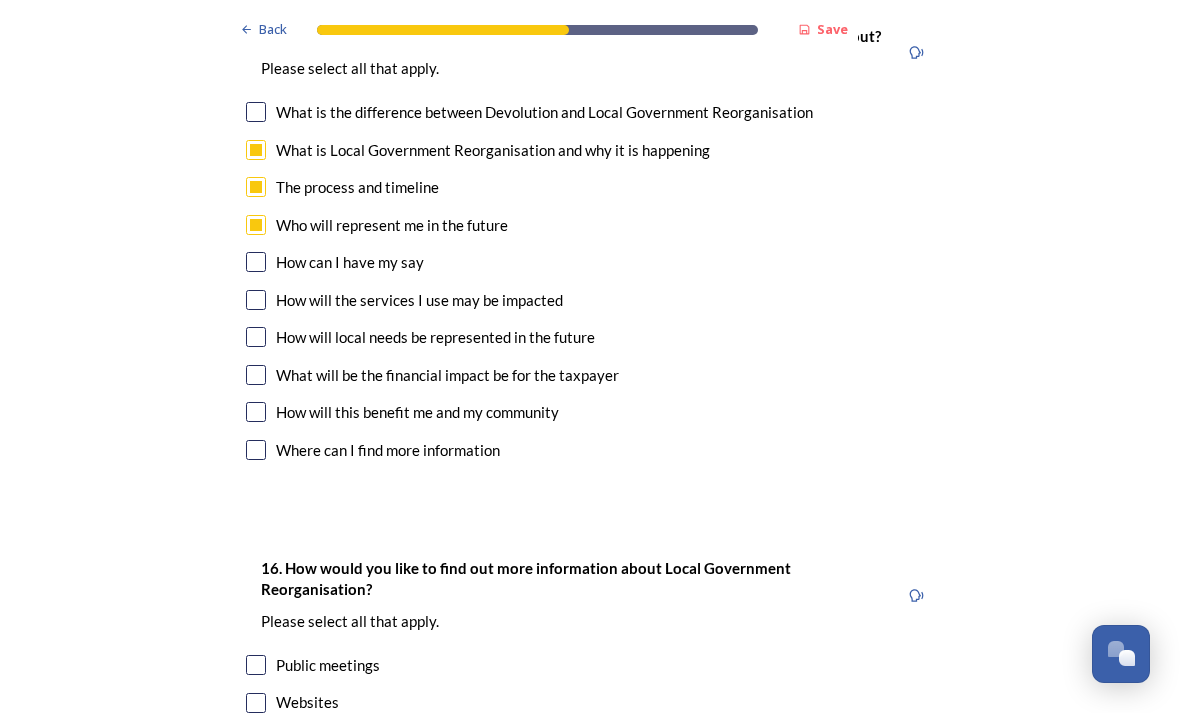 click at bounding box center (256, 450) 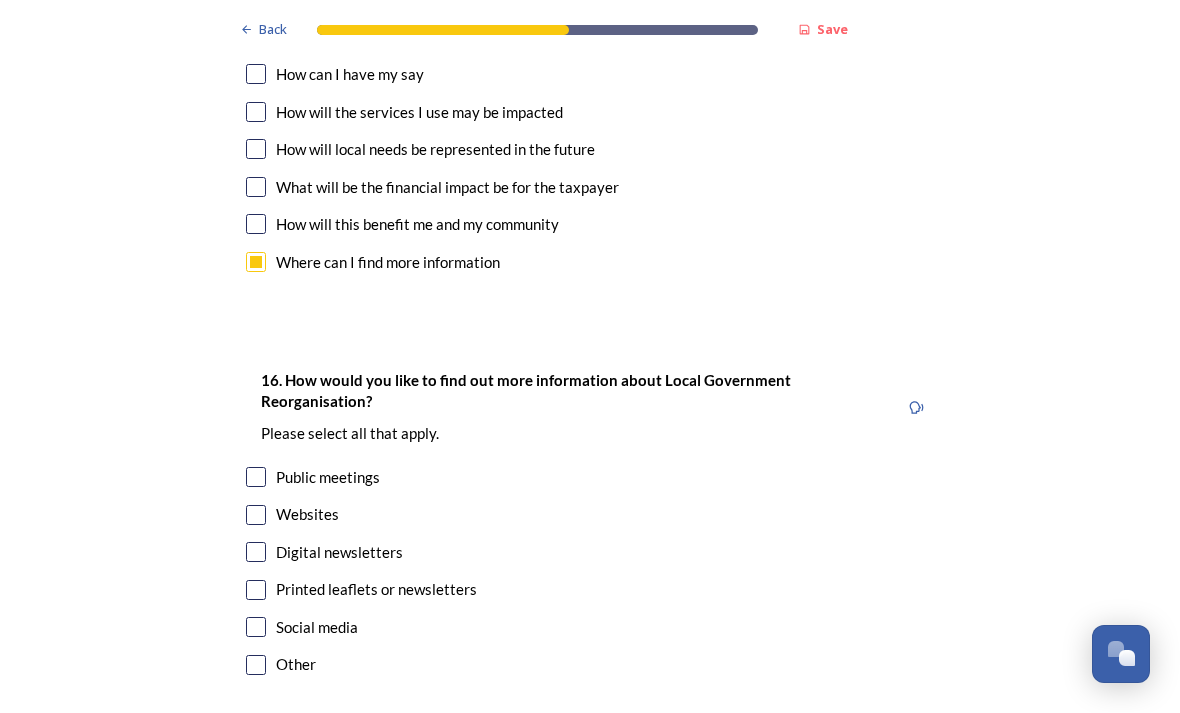 scroll, scrollTop: 5968, scrollLeft: 0, axis: vertical 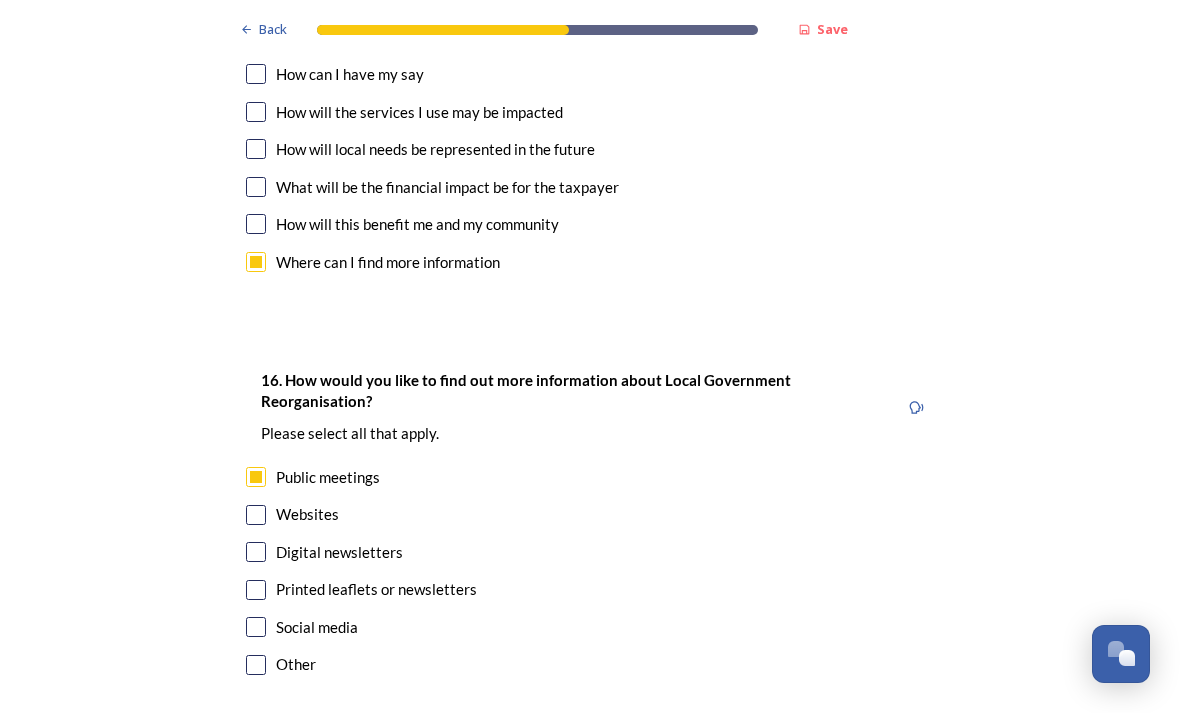 click at bounding box center (256, 552) 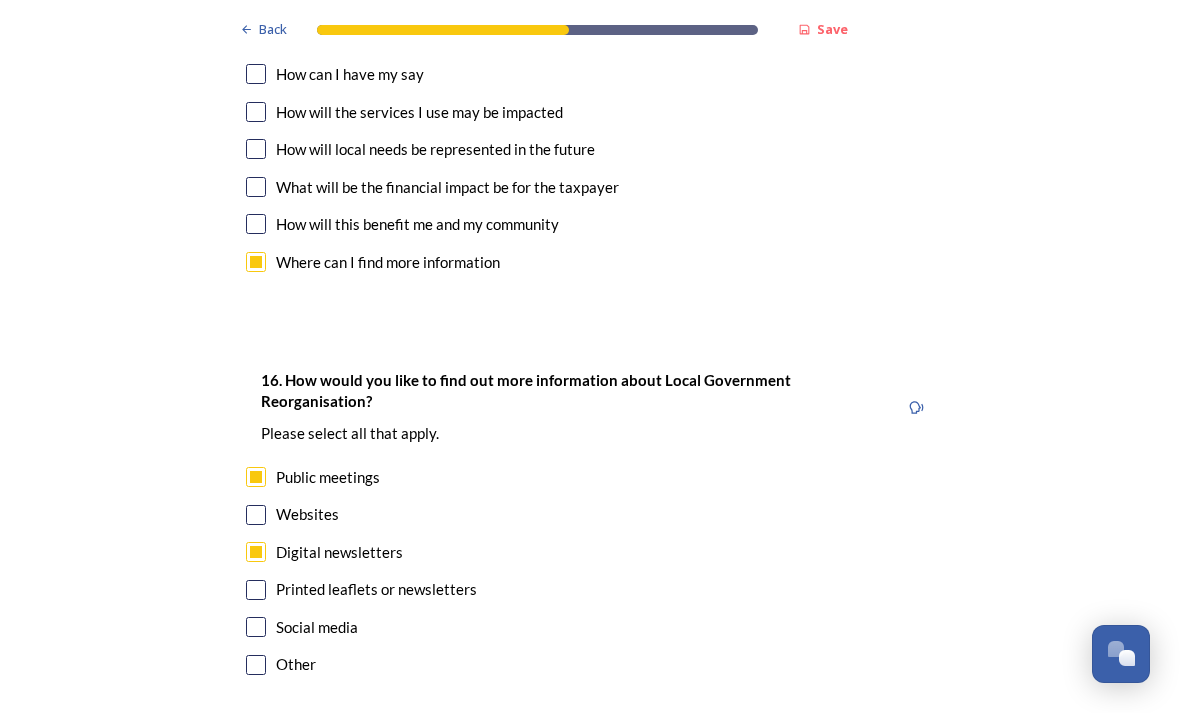 click at bounding box center [256, 515] 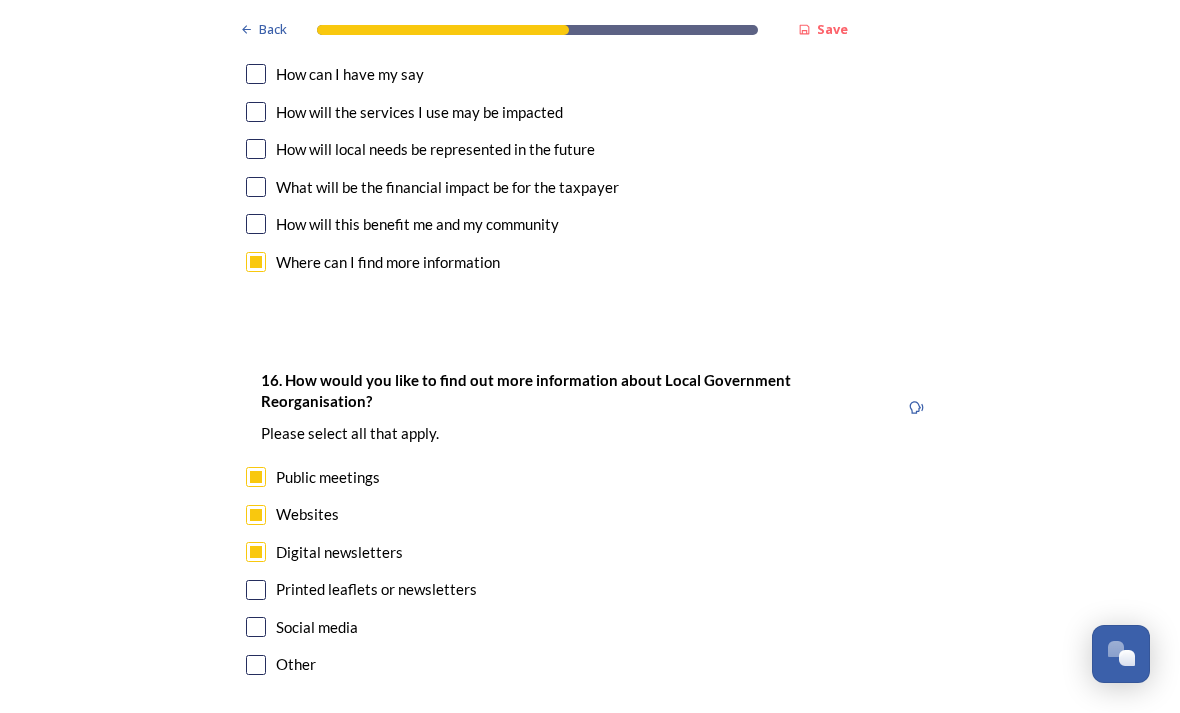 click on "Continue" at bounding box center (576, 775) 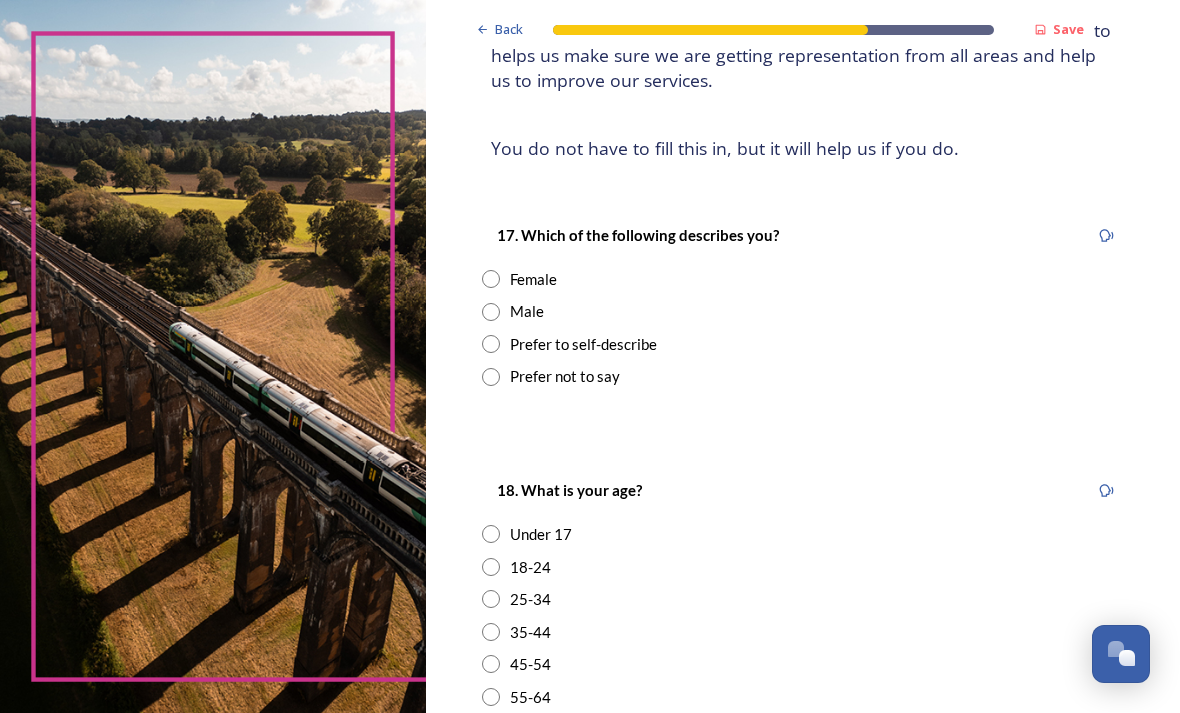 scroll, scrollTop: 230, scrollLeft: 0, axis: vertical 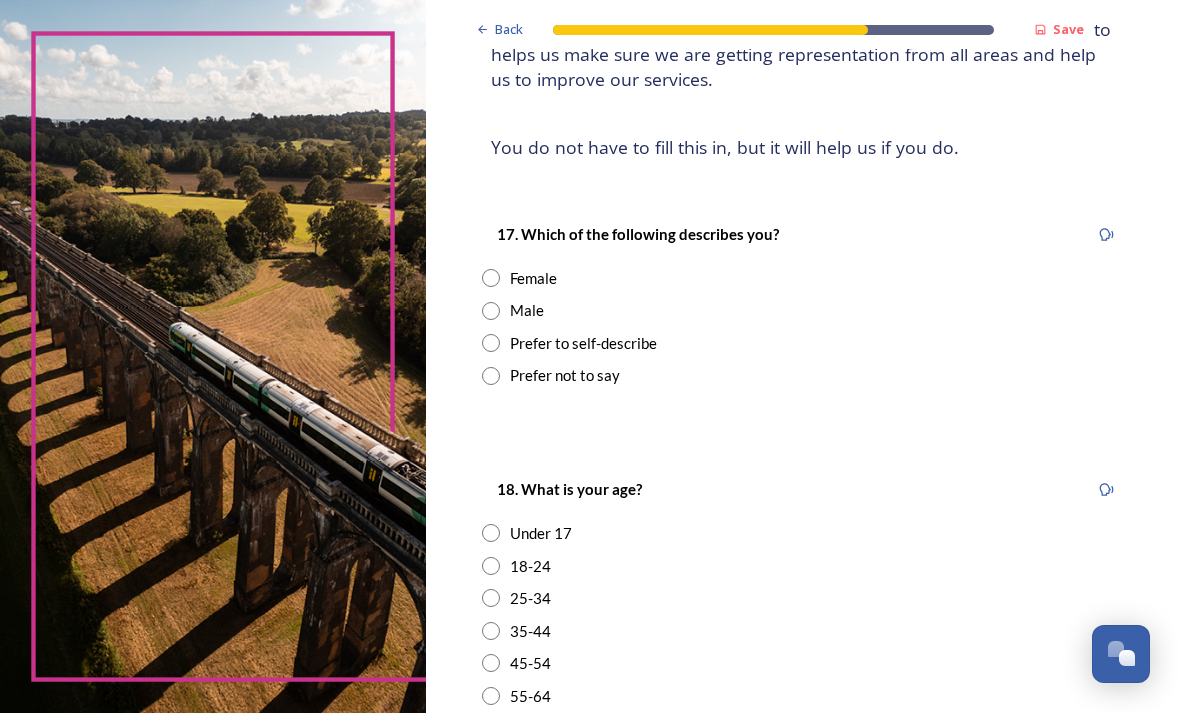 click on "Male" at bounding box center [803, 310] 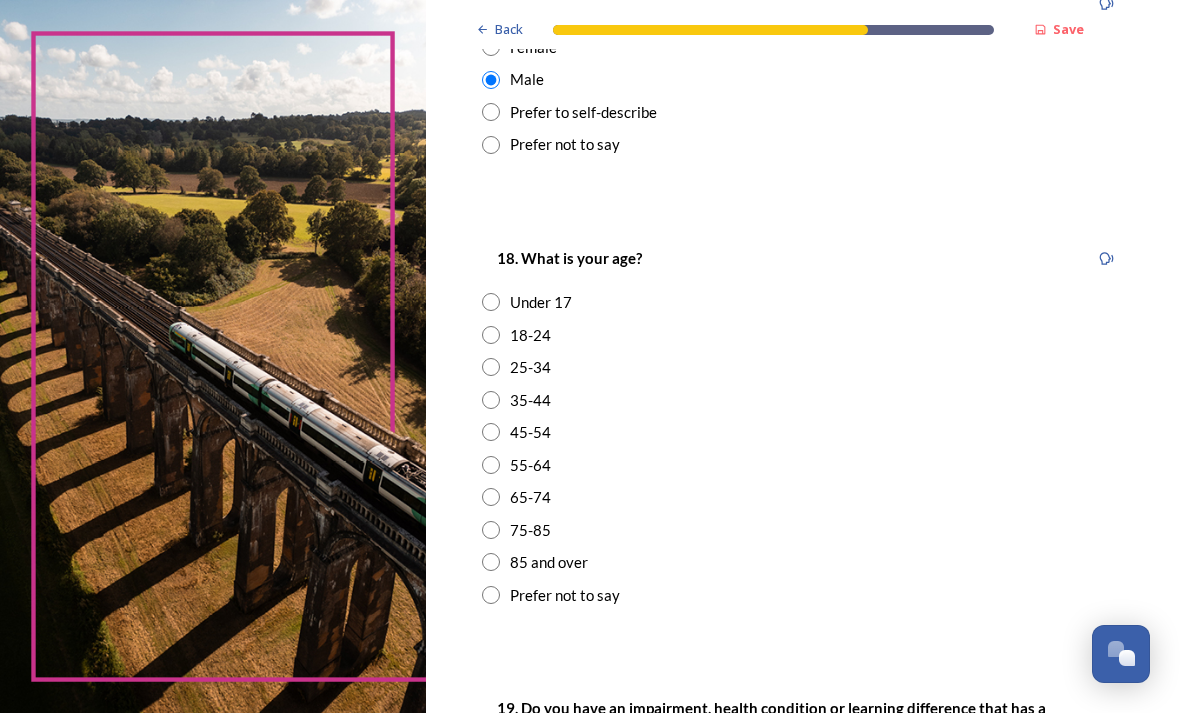 scroll, scrollTop: 461, scrollLeft: 0, axis: vertical 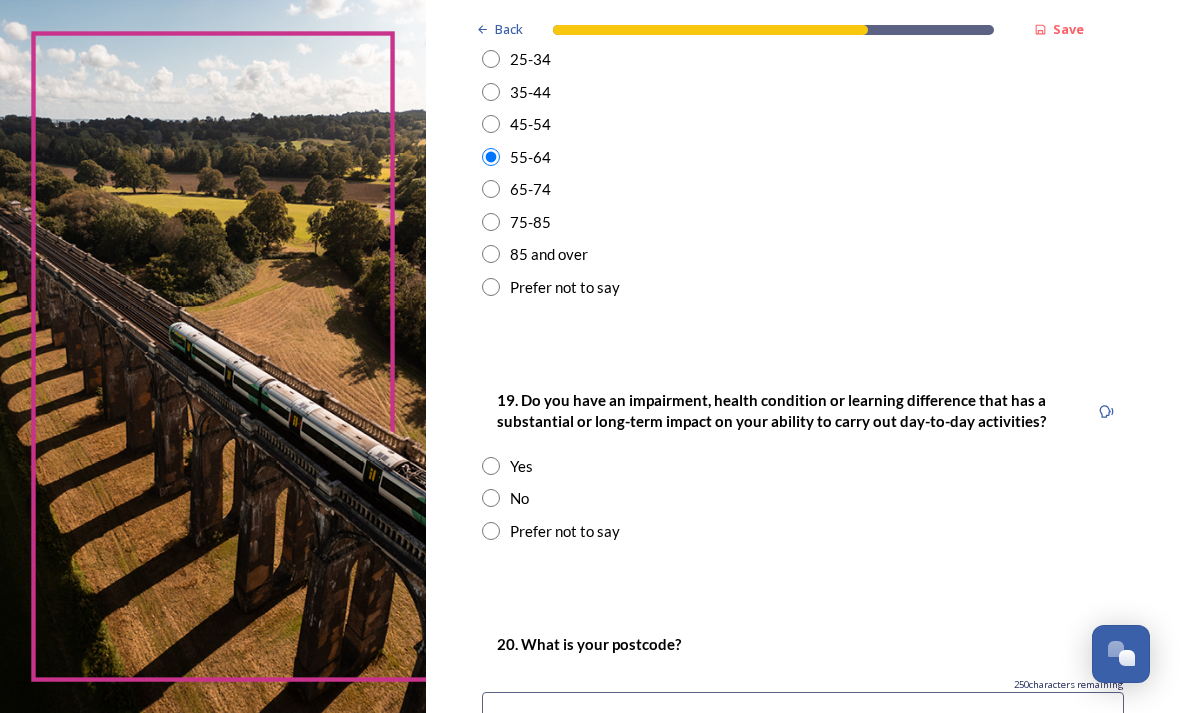 click at bounding box center [491, 498] 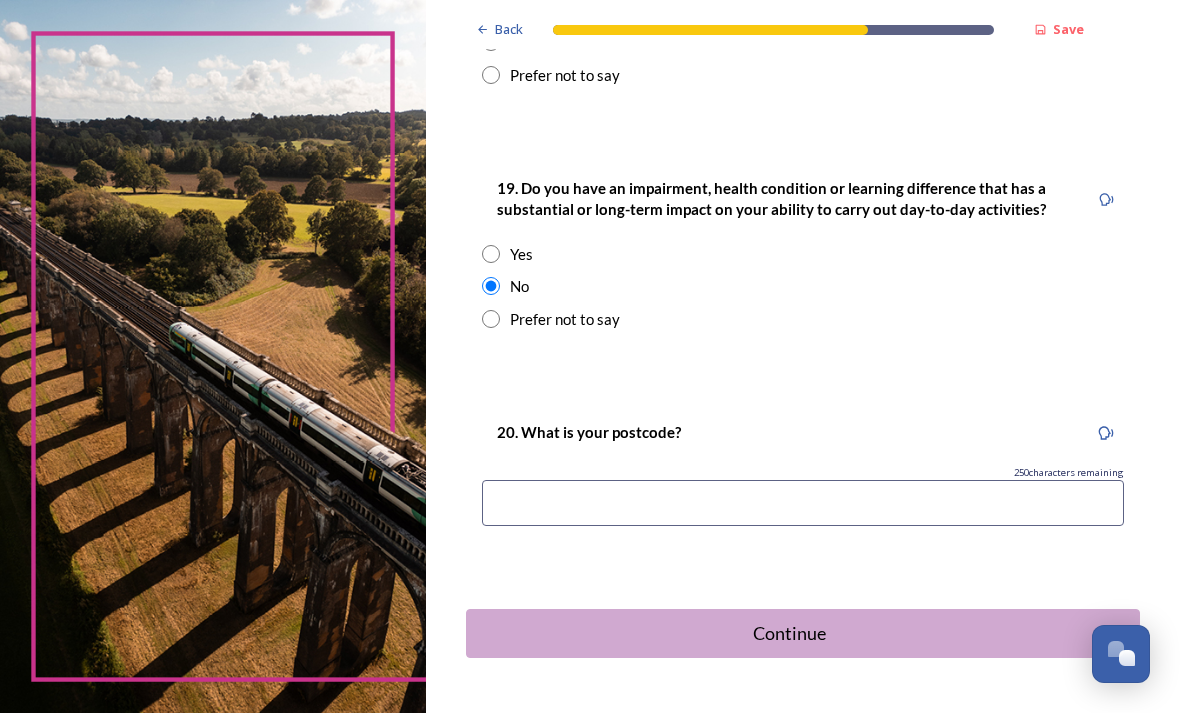 scroll, scrollTop: 980, scrollLeft: 0, axis: vertical 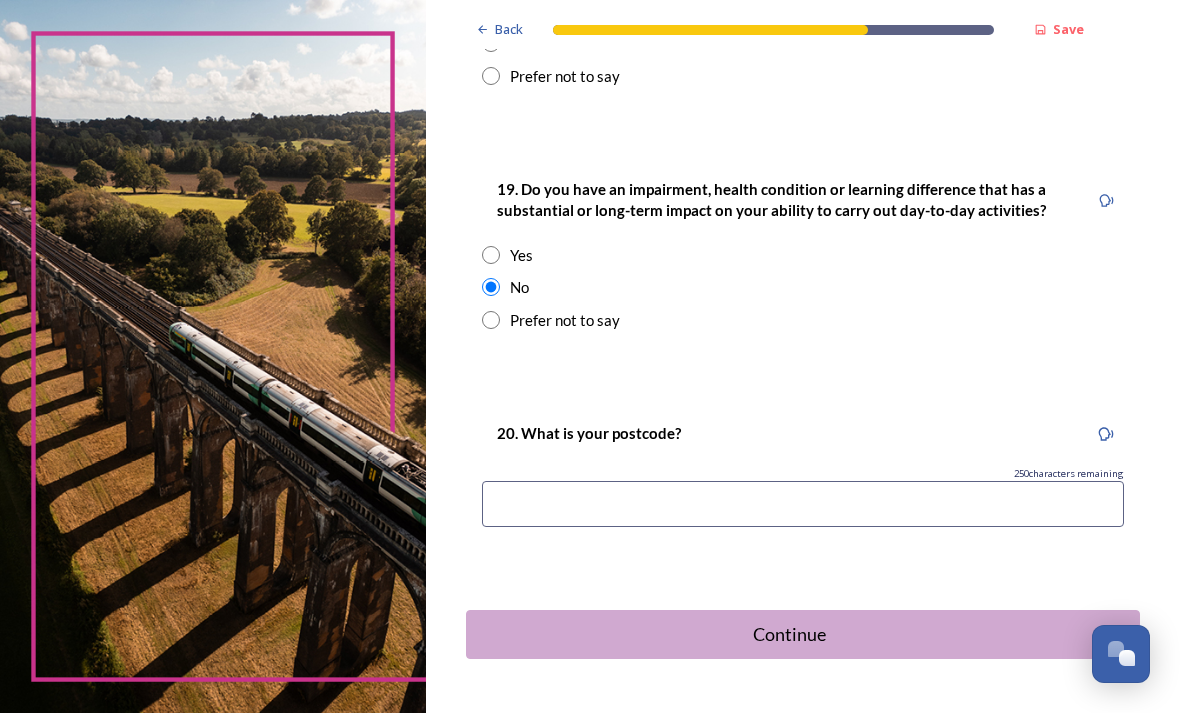 click at bounding box center (803, 504) 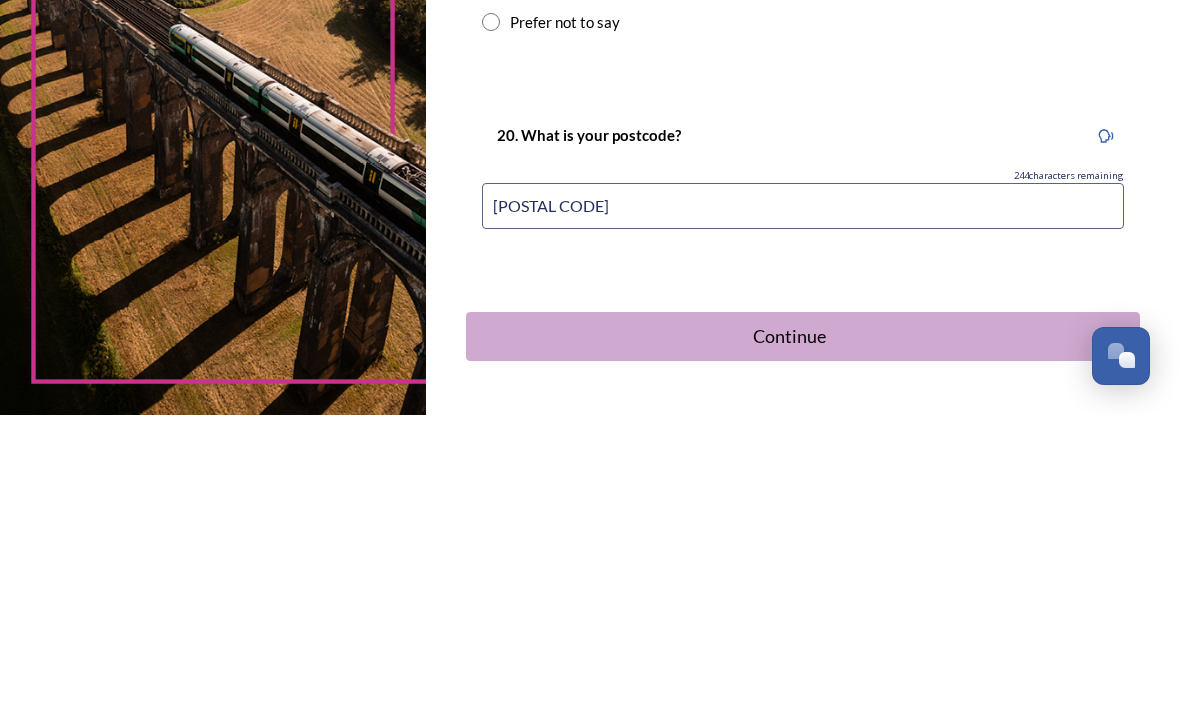 type on "[POSTAL CODE]" 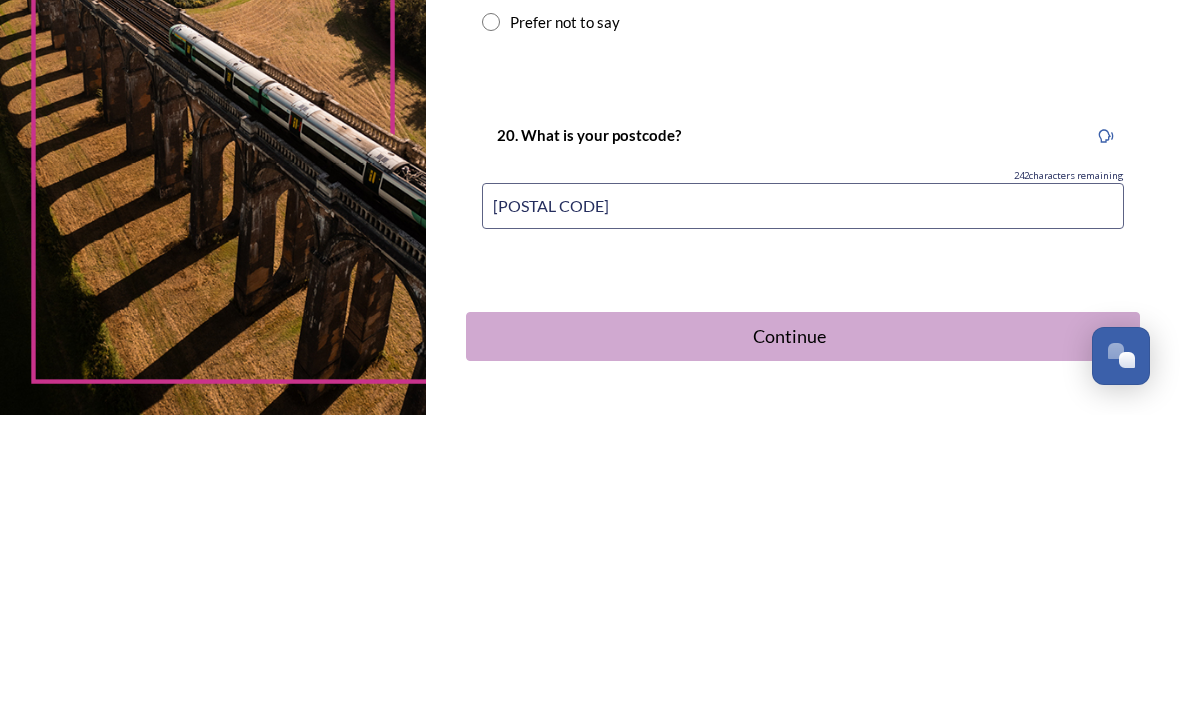 click on "Continue" at bounding box center (789, 634) 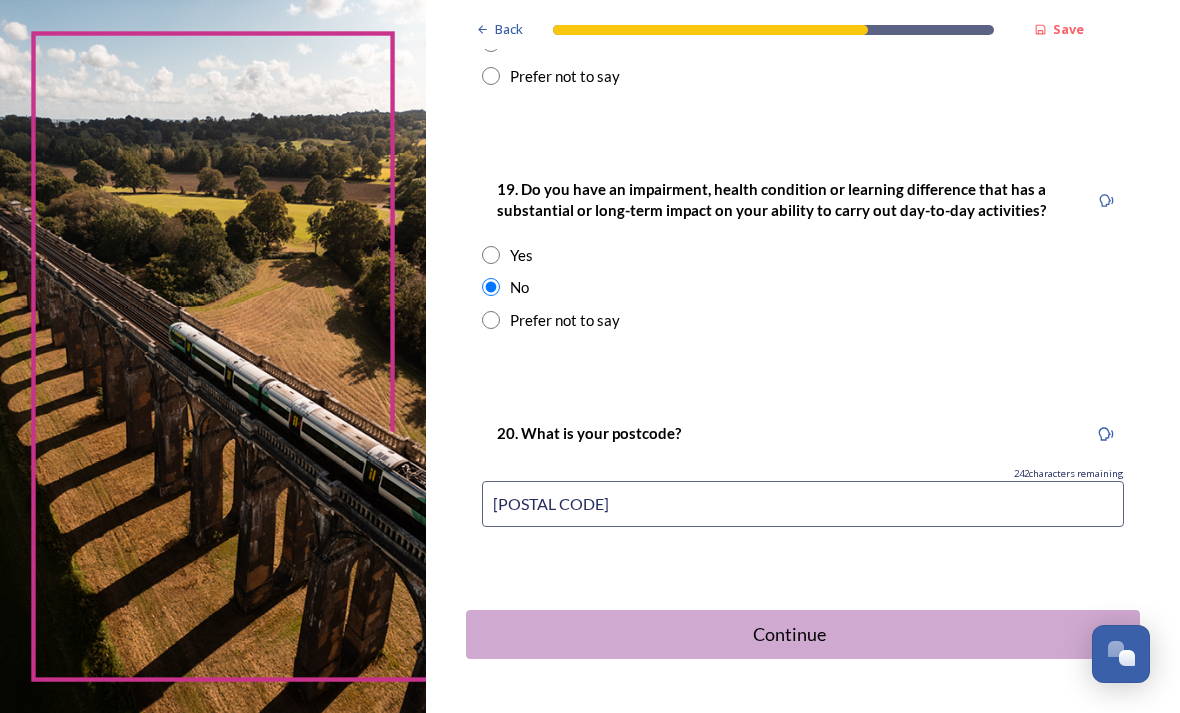 scroll, scrollTop: 0, scrollLeft: 0, axis: both 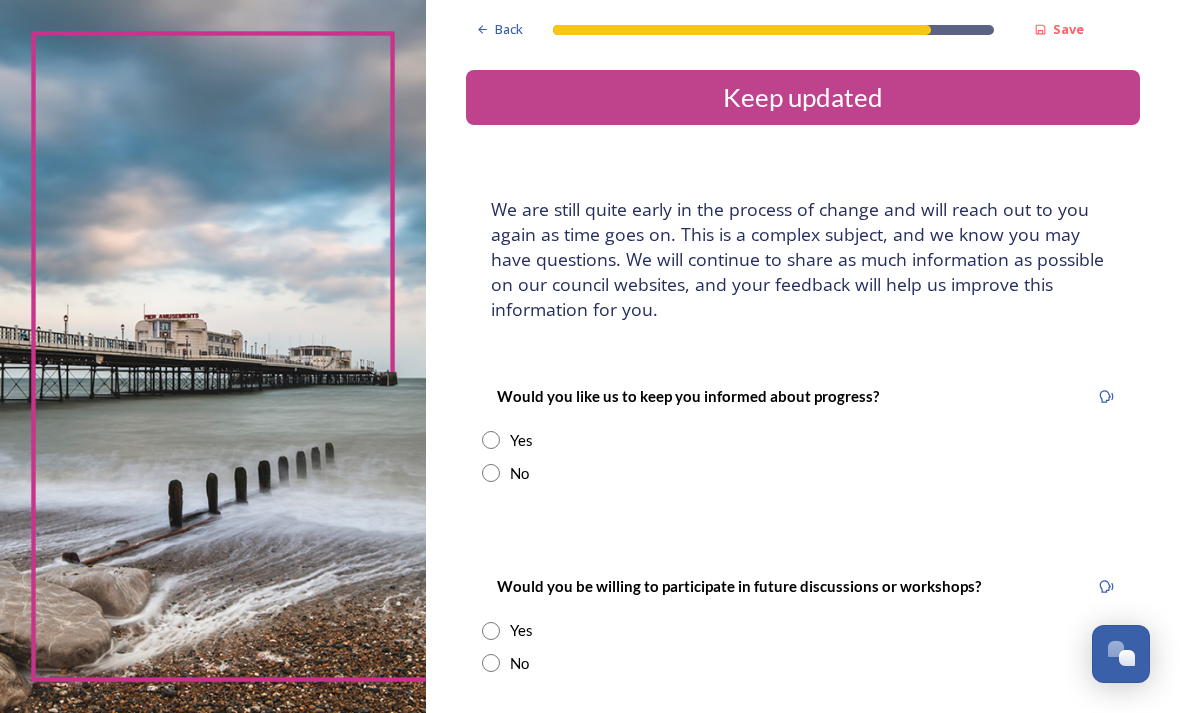 click on "Yes" at bounding box center [803, 440] 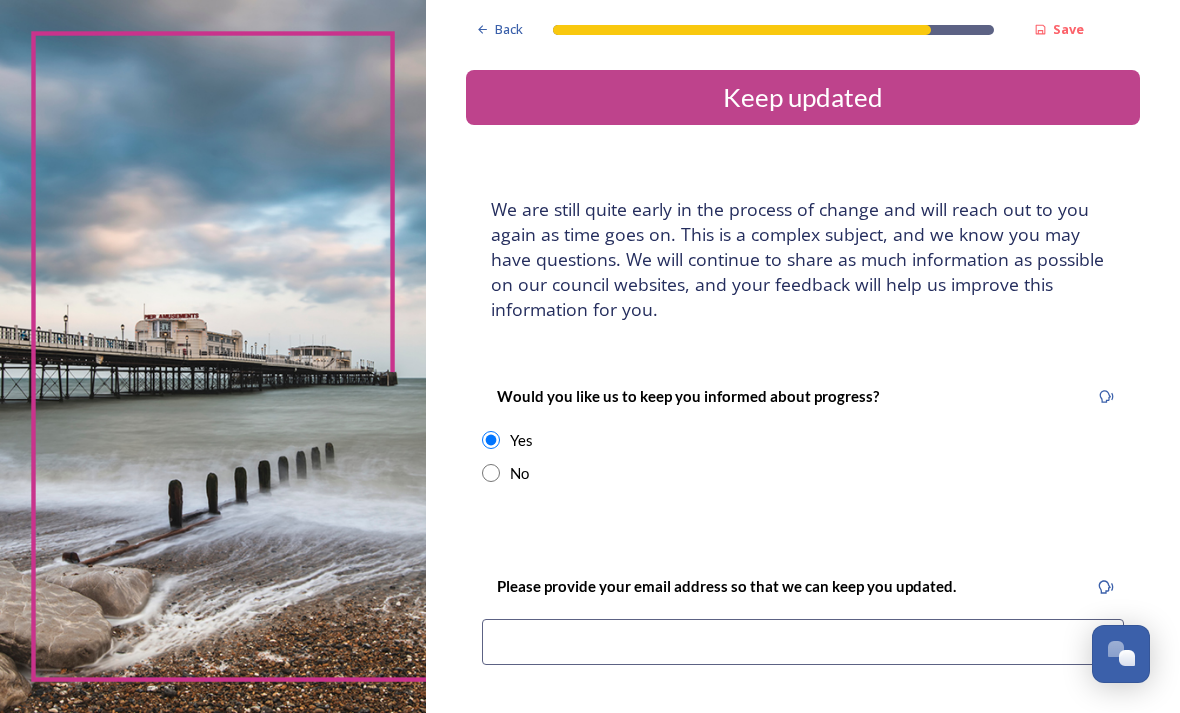 click at bounding box center [803, 642] 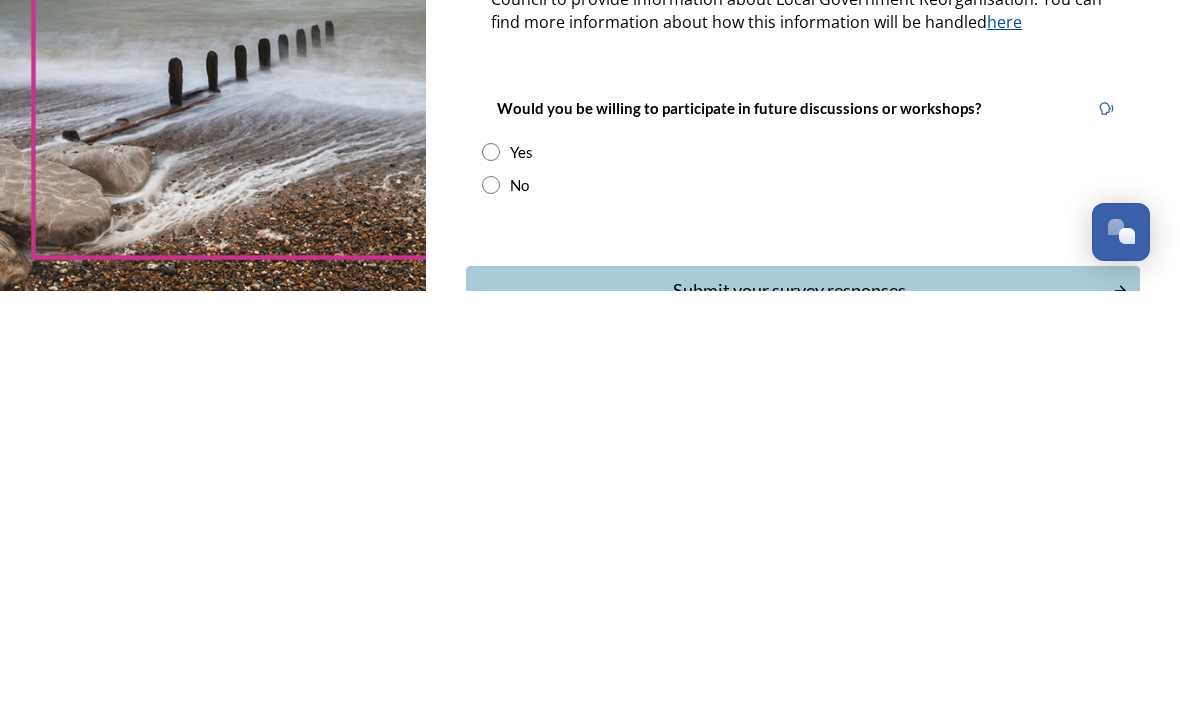 scroll, scrollTop: 382, scrollLeft: 0, axis: vertical 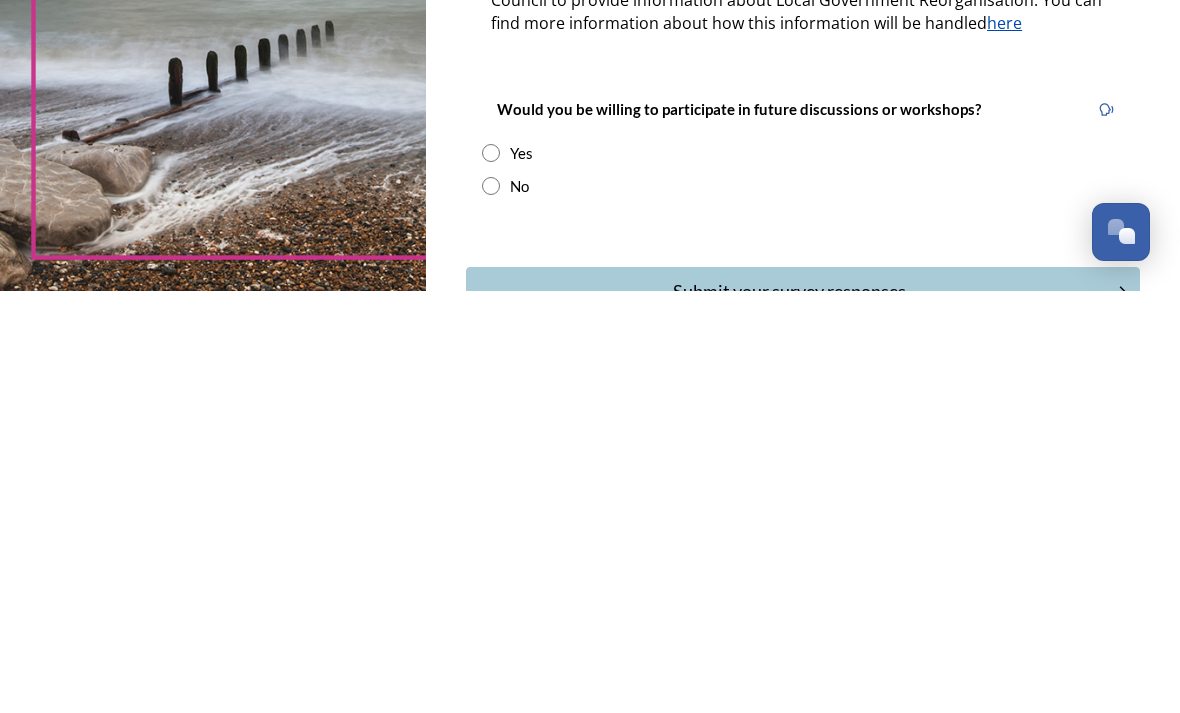 type on "[EMAIL]" 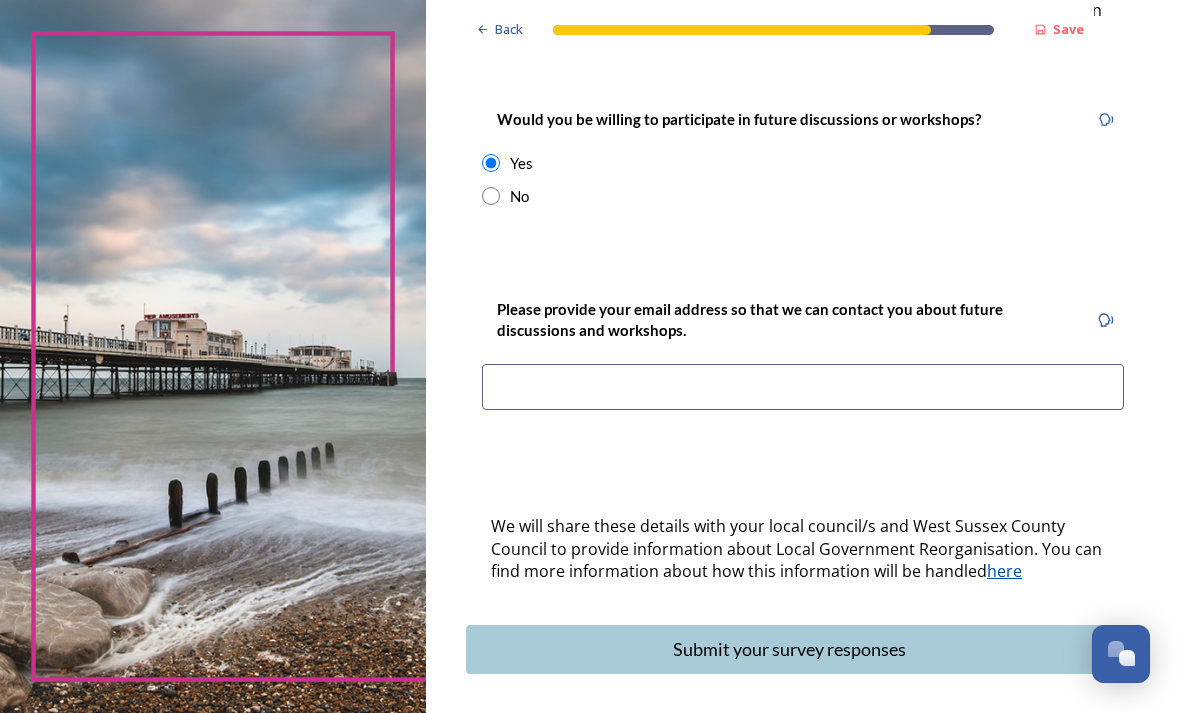 scroll, scrollTop: 791, scrollLeft: 0, axis: vertical 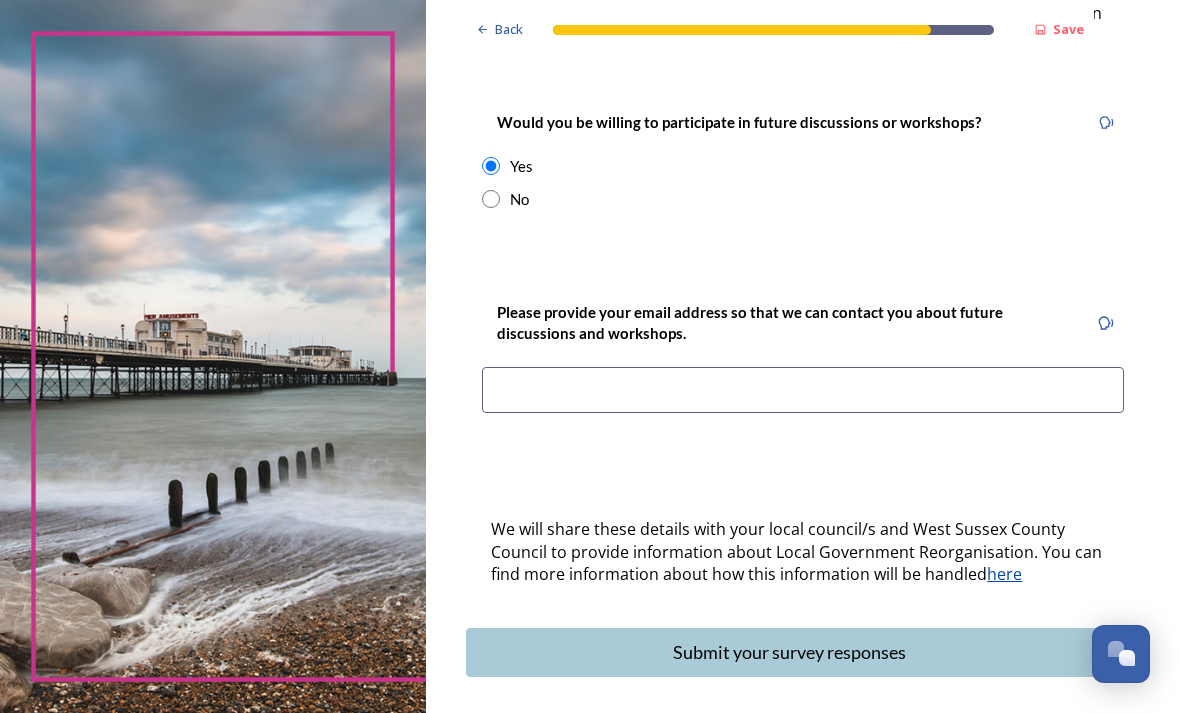 click at bounding box center [803, 390] 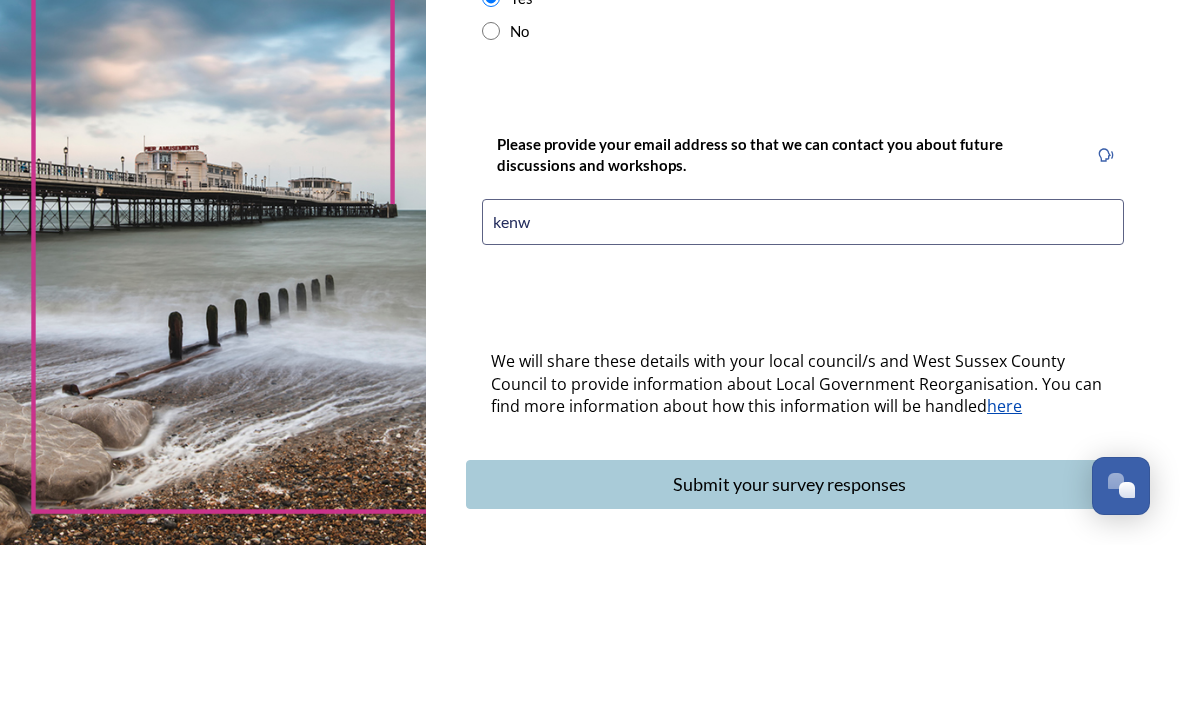 type on "kenwb" 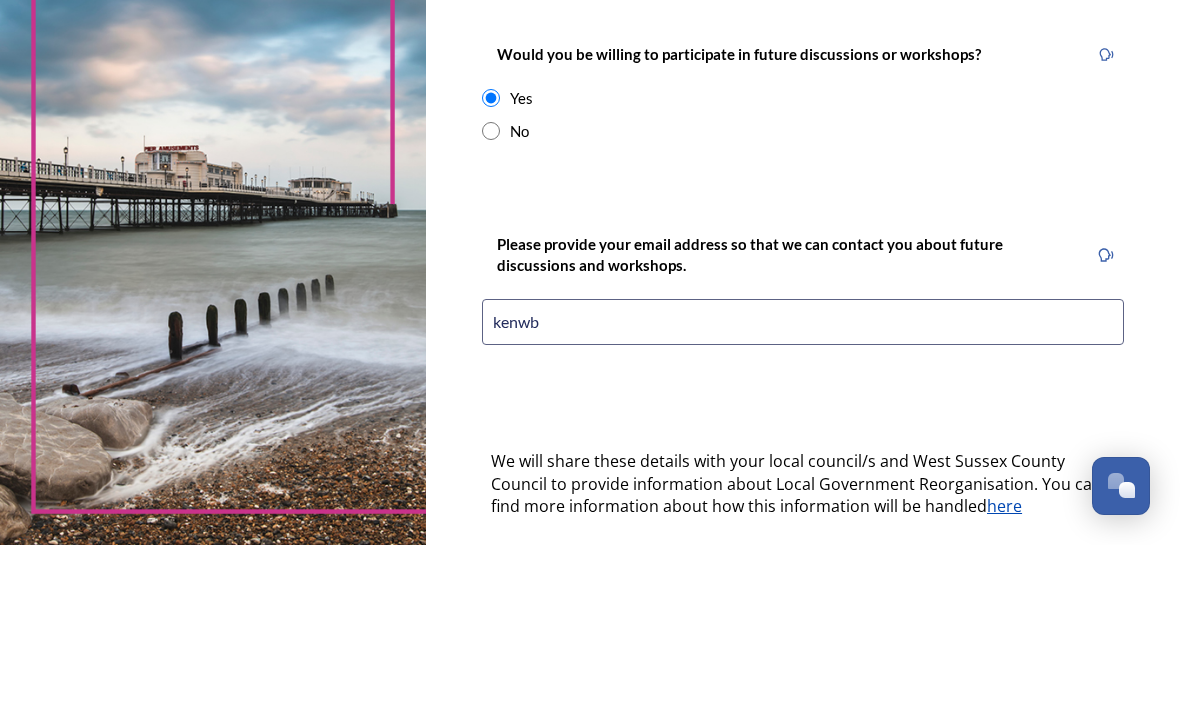click at bounding box center [491, 299] 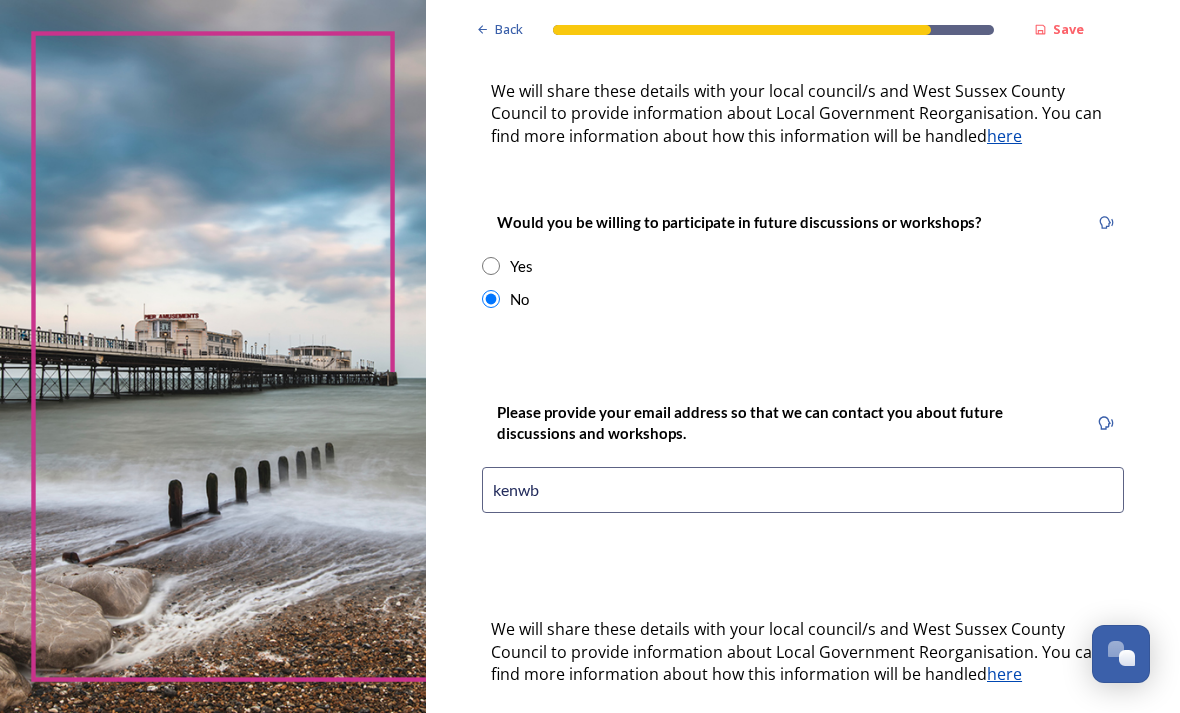 scroll, scrollTop: 447, scrollLeft: 0, axis: vertical 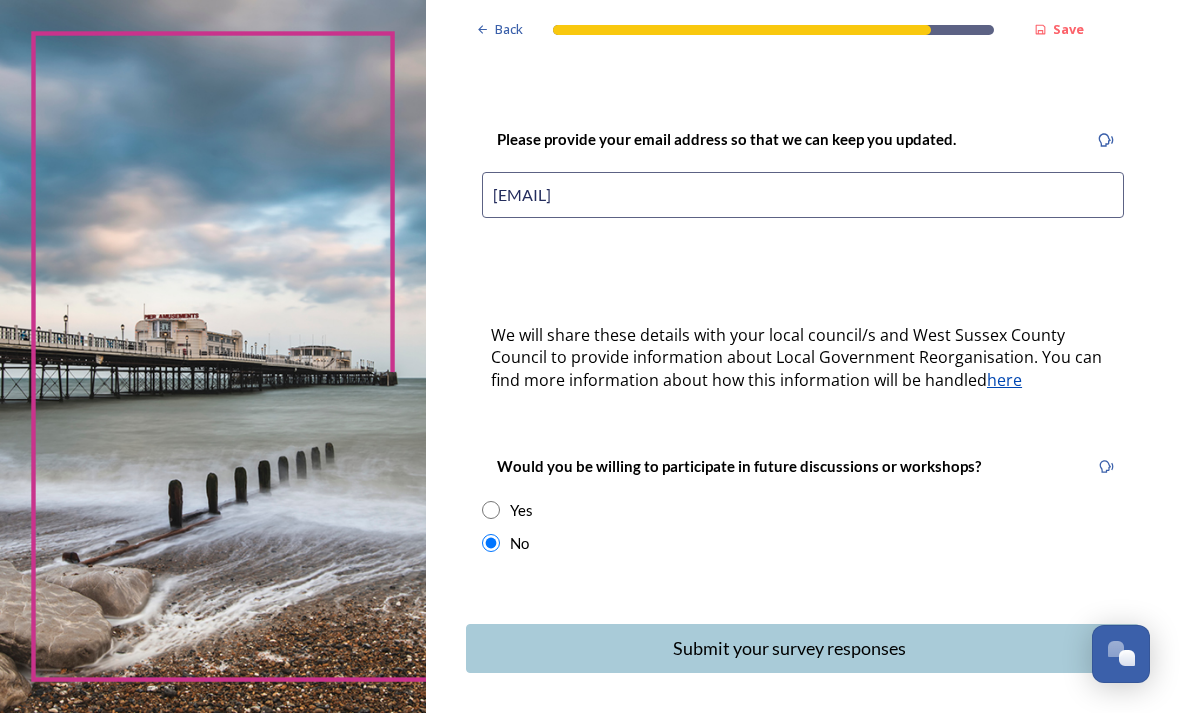 click on "Submit your survey responses" at bounding box center [789, 648] 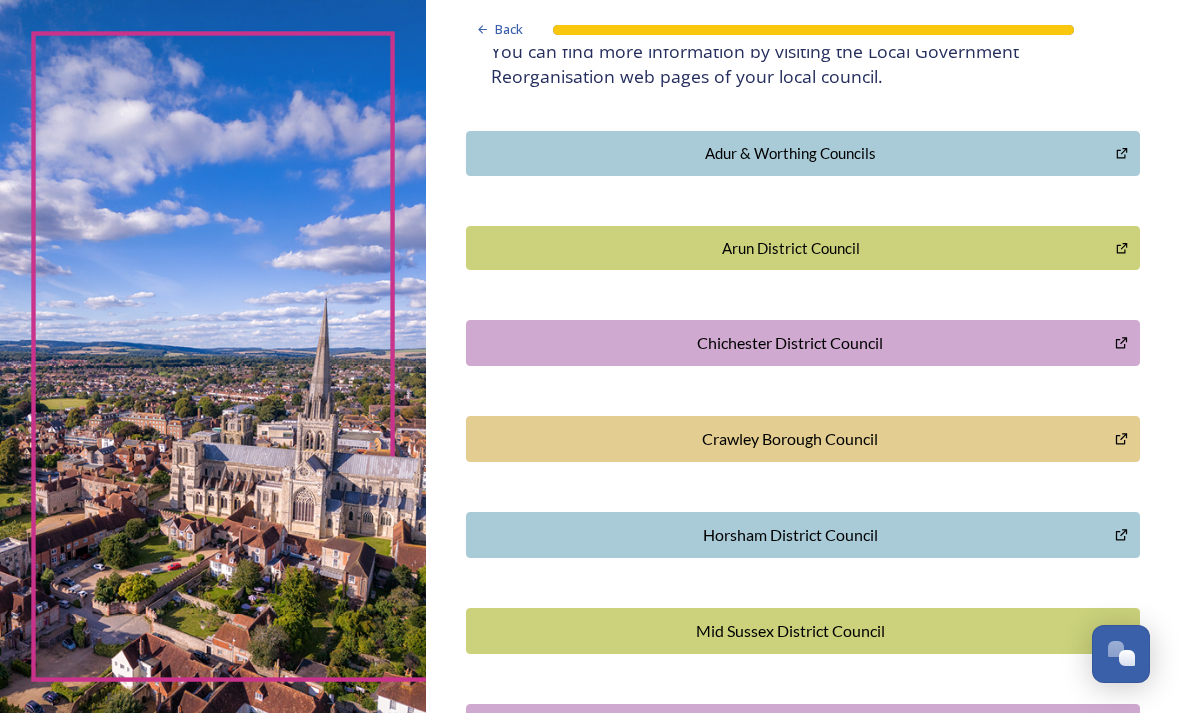 scroll, scrollTop: 429, scrollLeft: 0, axis: vertical 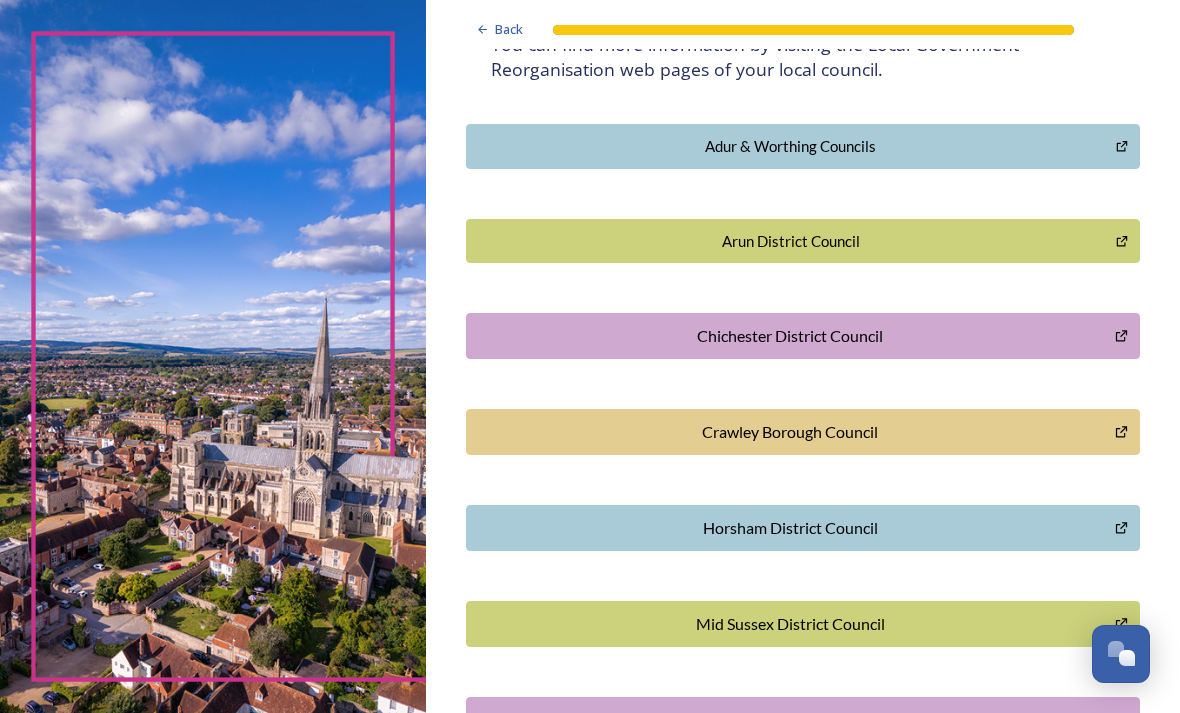 click on "Horsham District Council" at bounding box center (790, 528) 